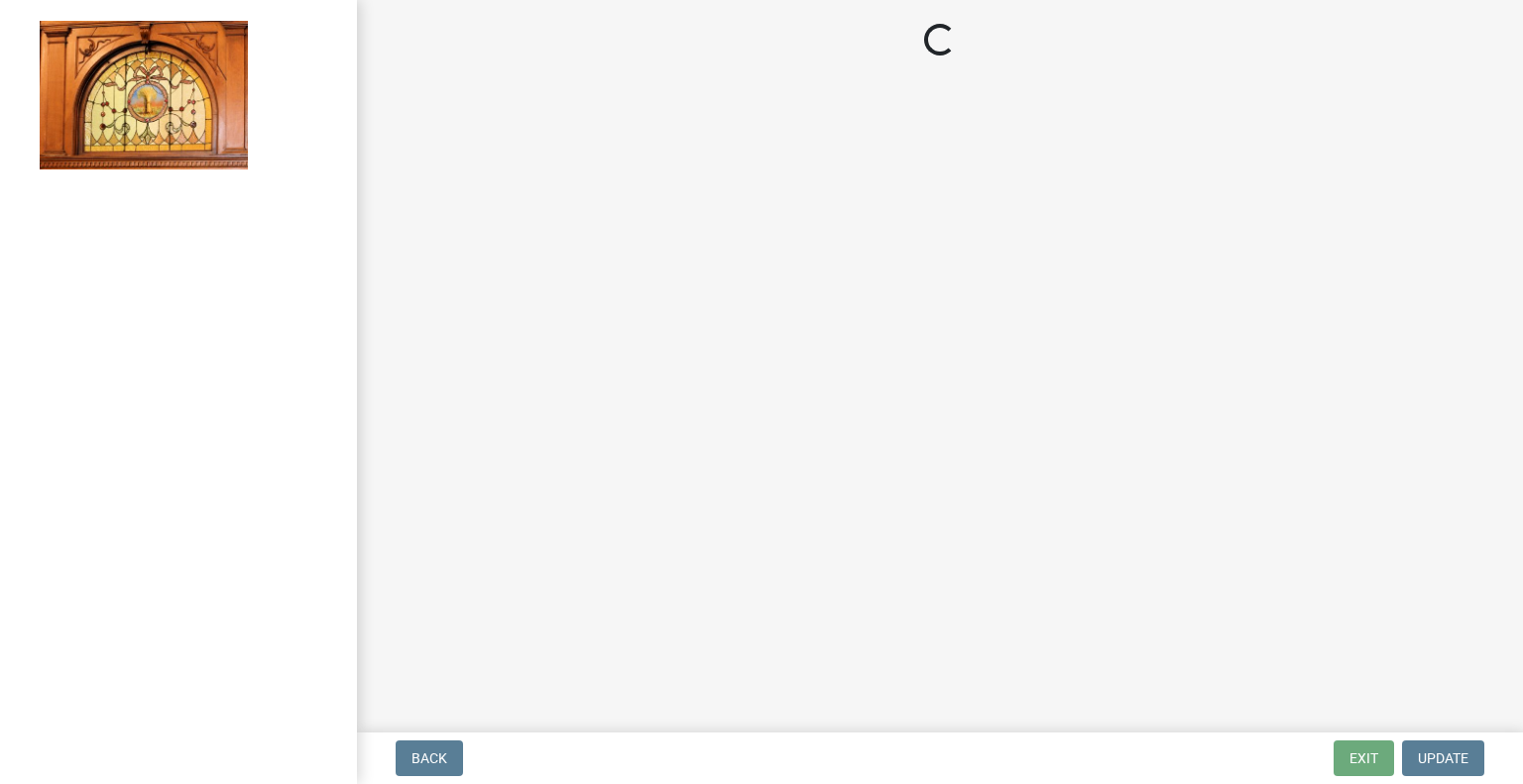 scroll, scrollTop: 0, scrollLeft: 0, axis: both 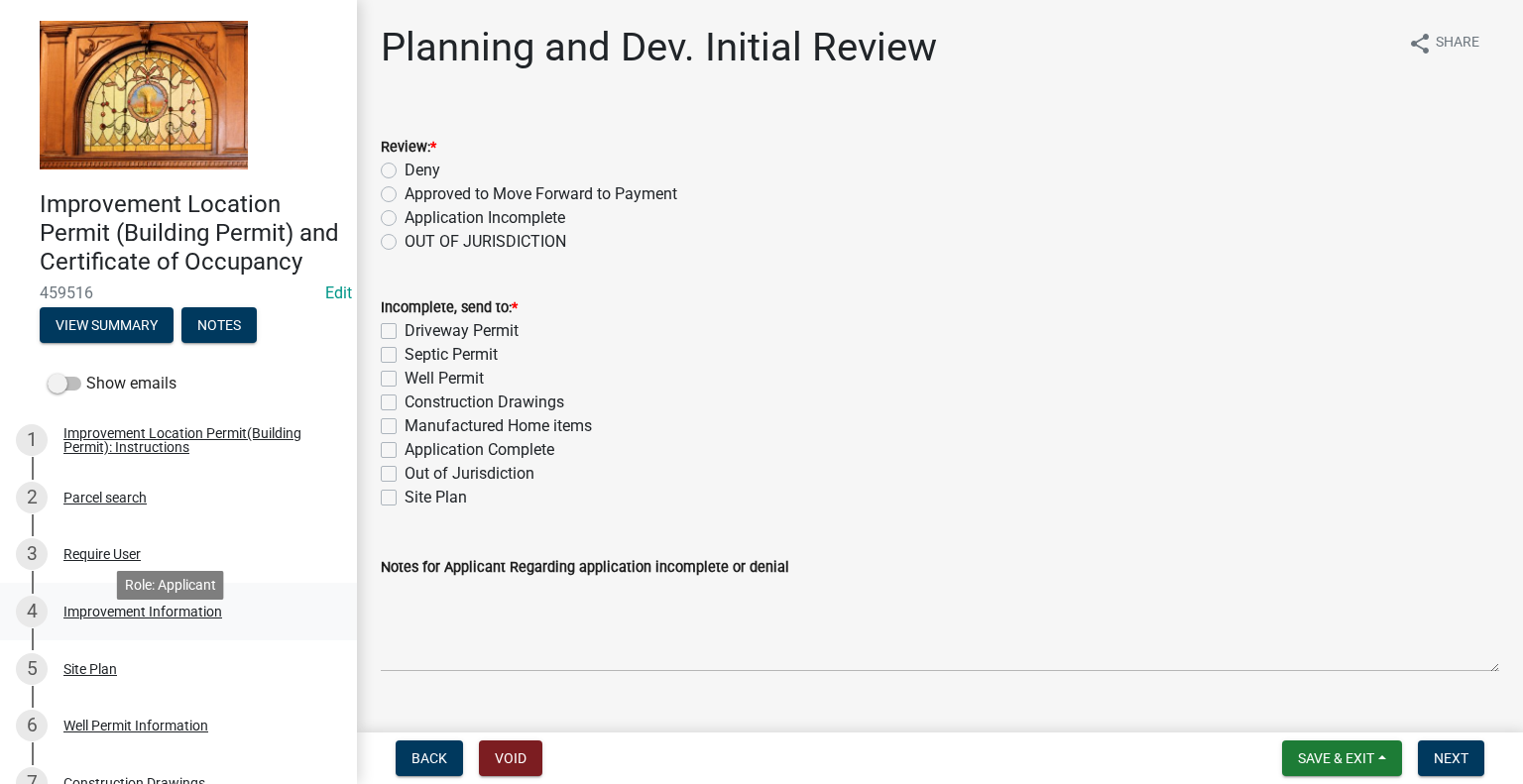 click on "Improvement Information" at bounding box center (143, 612) 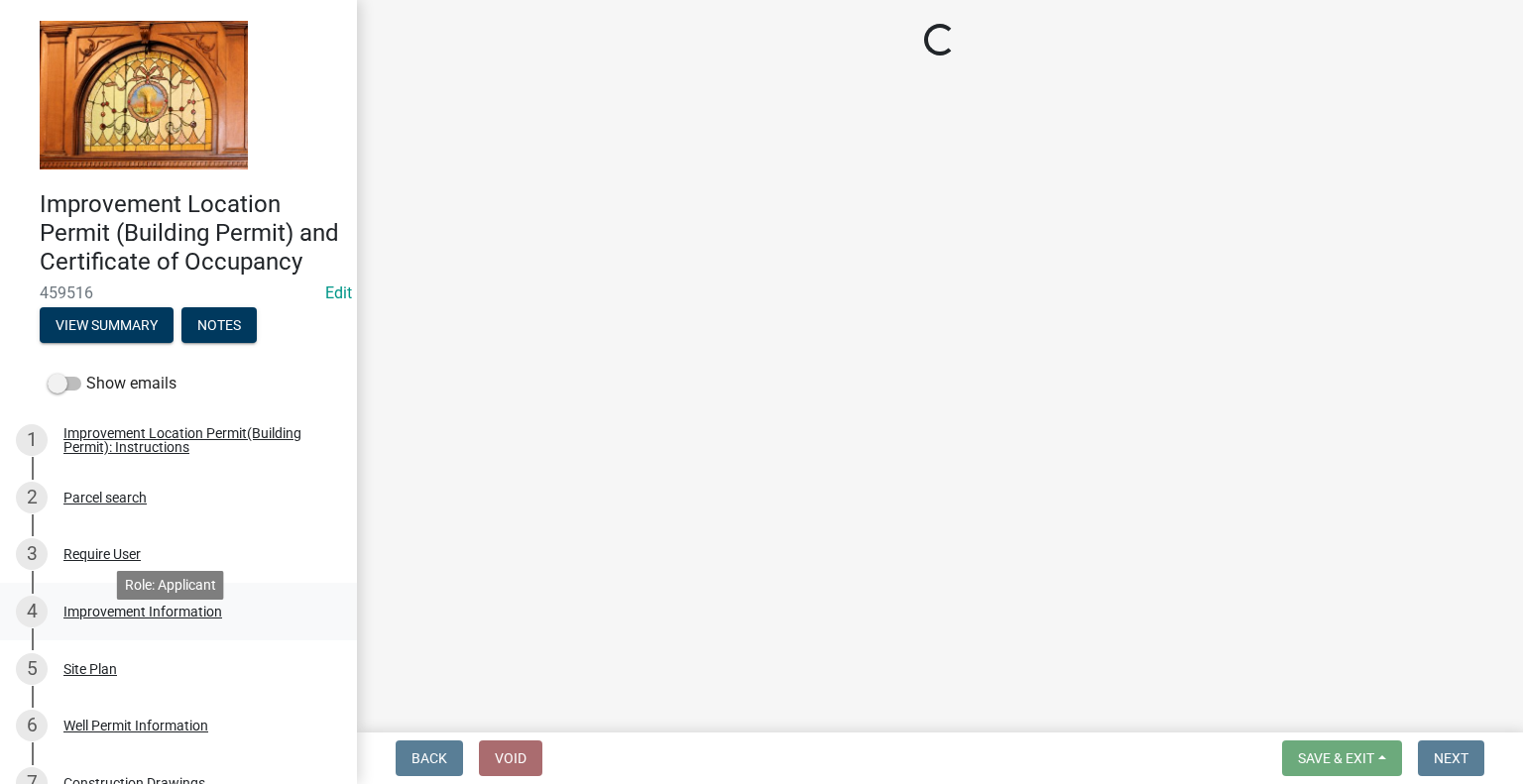 select on "[UUID]" 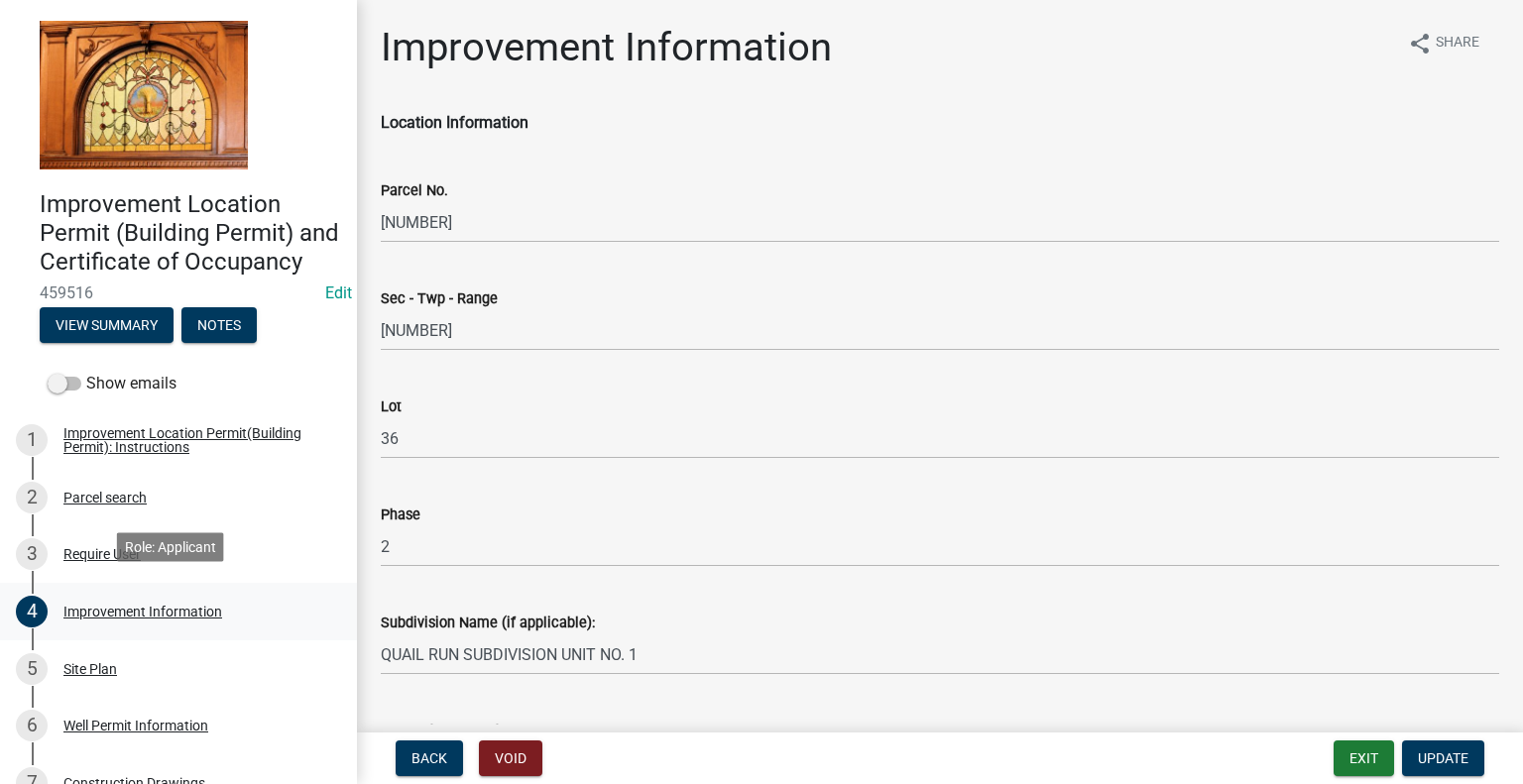 scroll, scrollTop: 396, scrollLeft: 0, axis: vertical 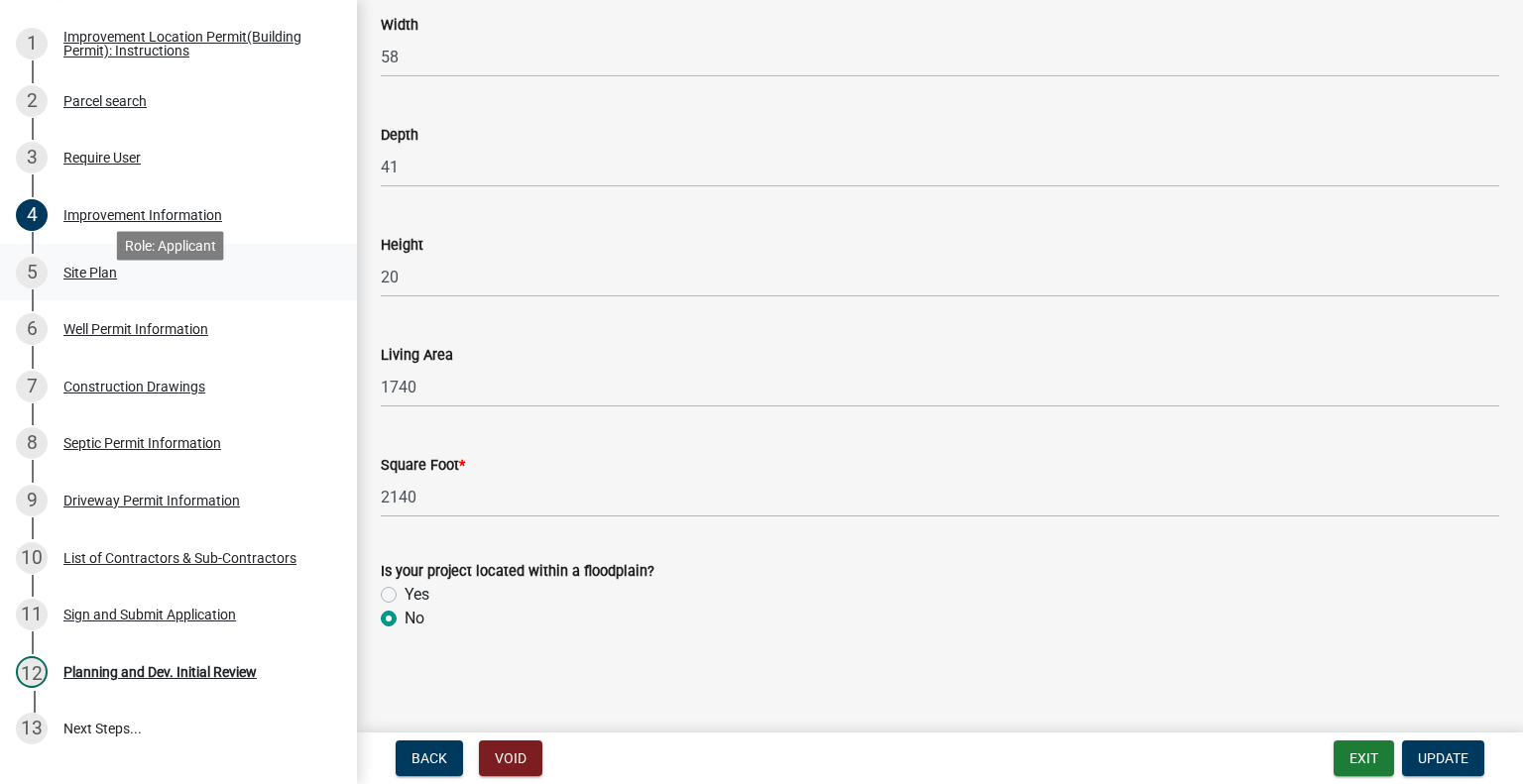click on "[NUMBER] Site Plan" at bounding box center [171, 273] 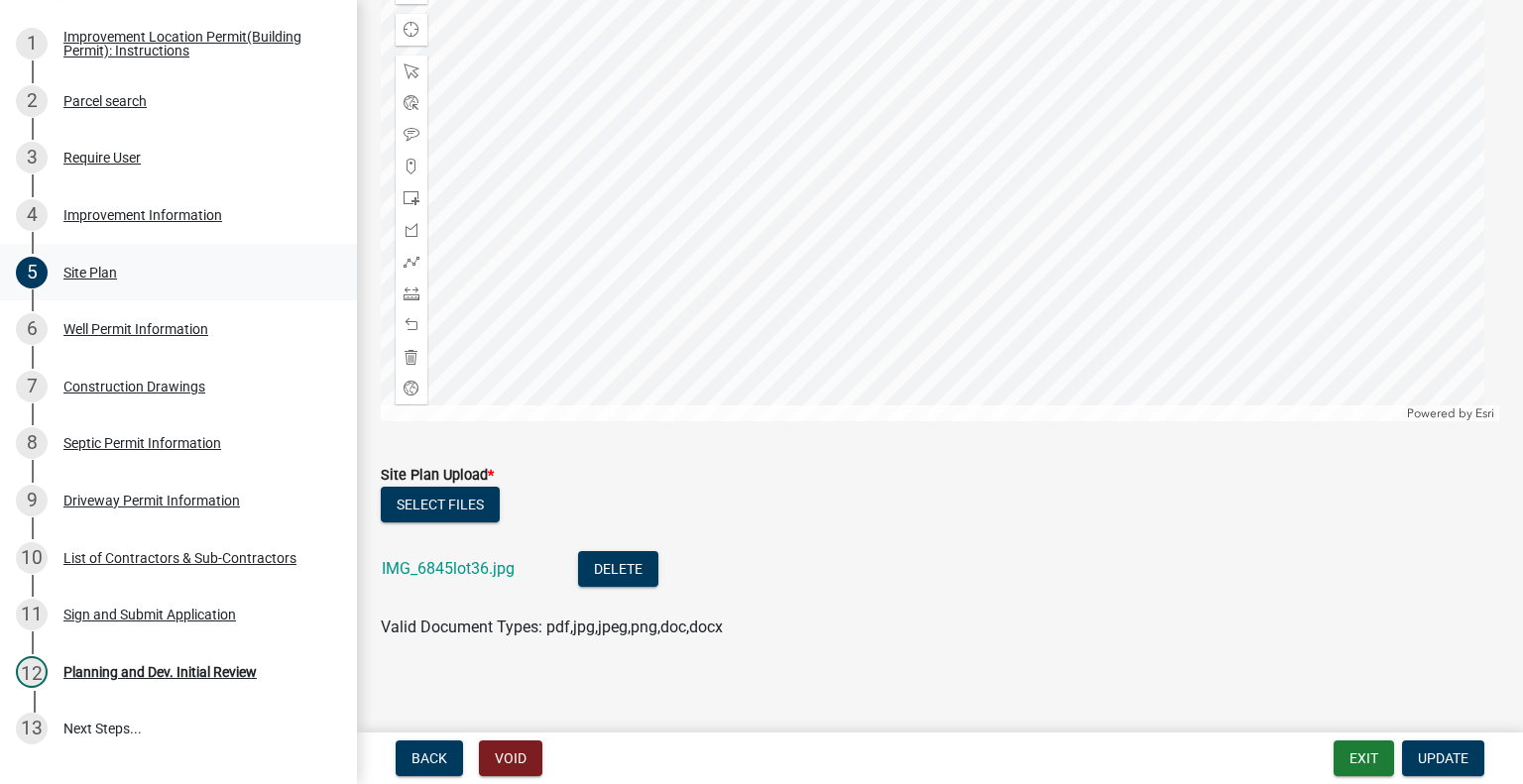 scroll, scrollTop: 305, scrollLeft: 0, axis: vertical 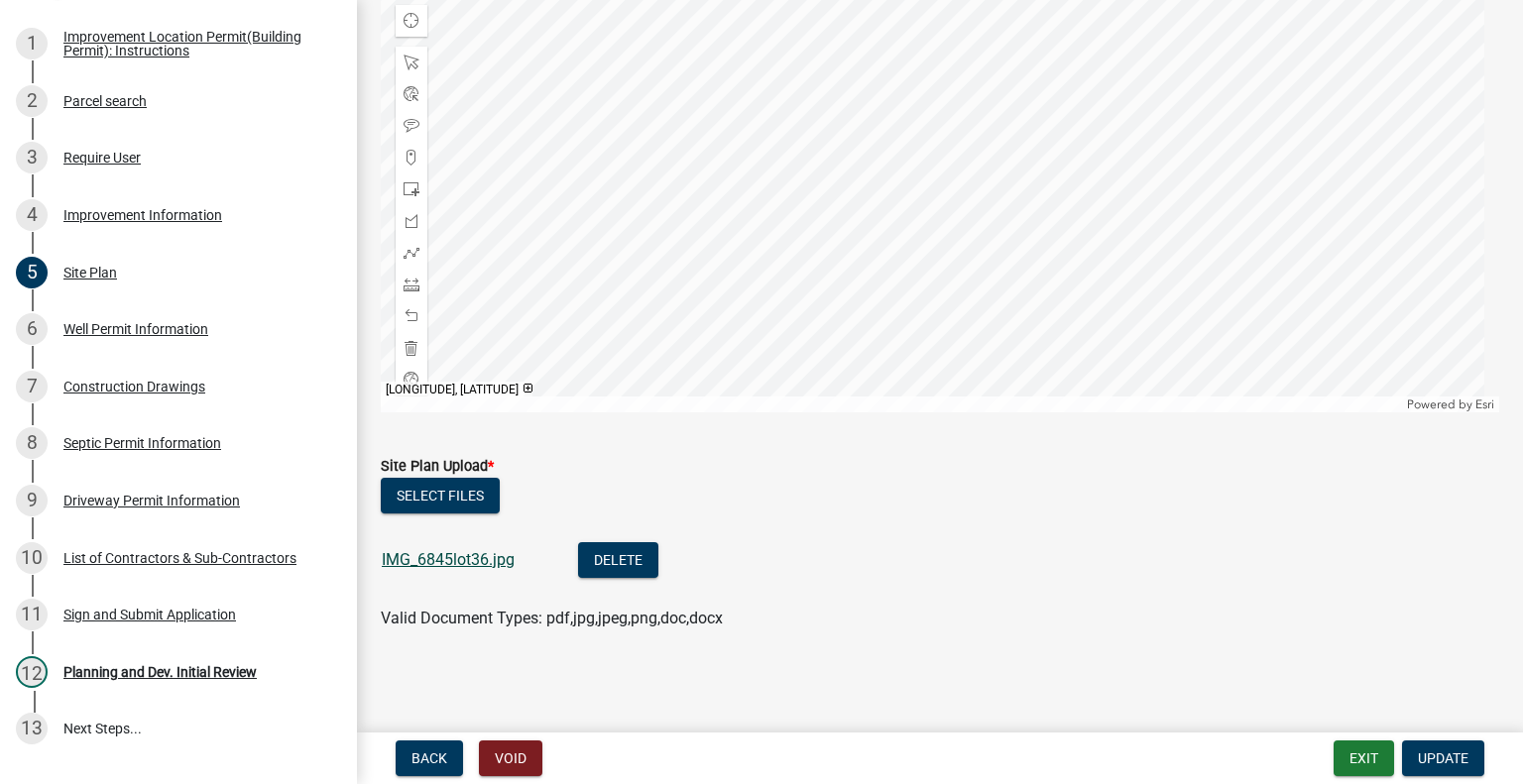 click on "IMG_6845lot36.jpg" 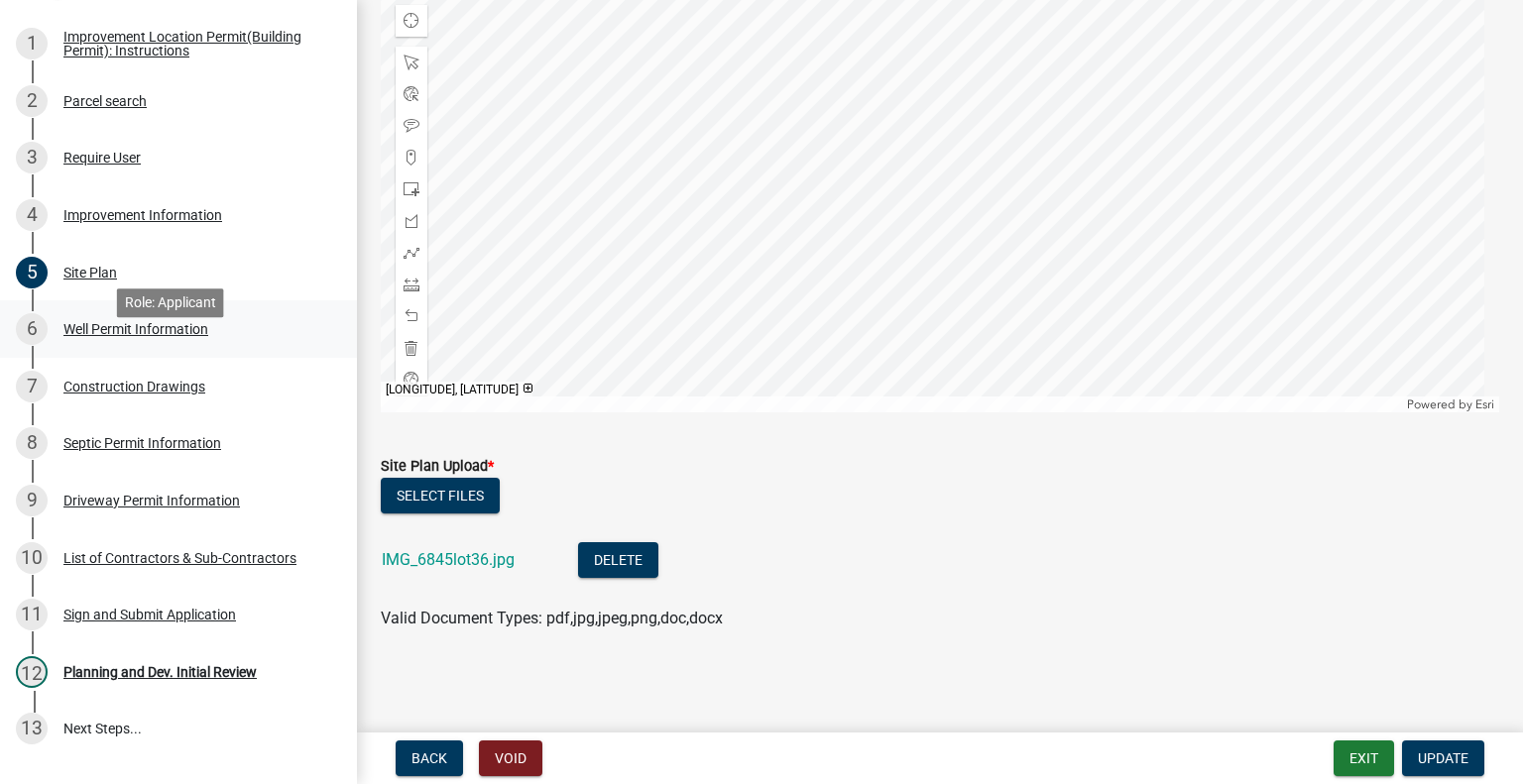 click on "Well Permit Information" at bounding box center (136, 329) 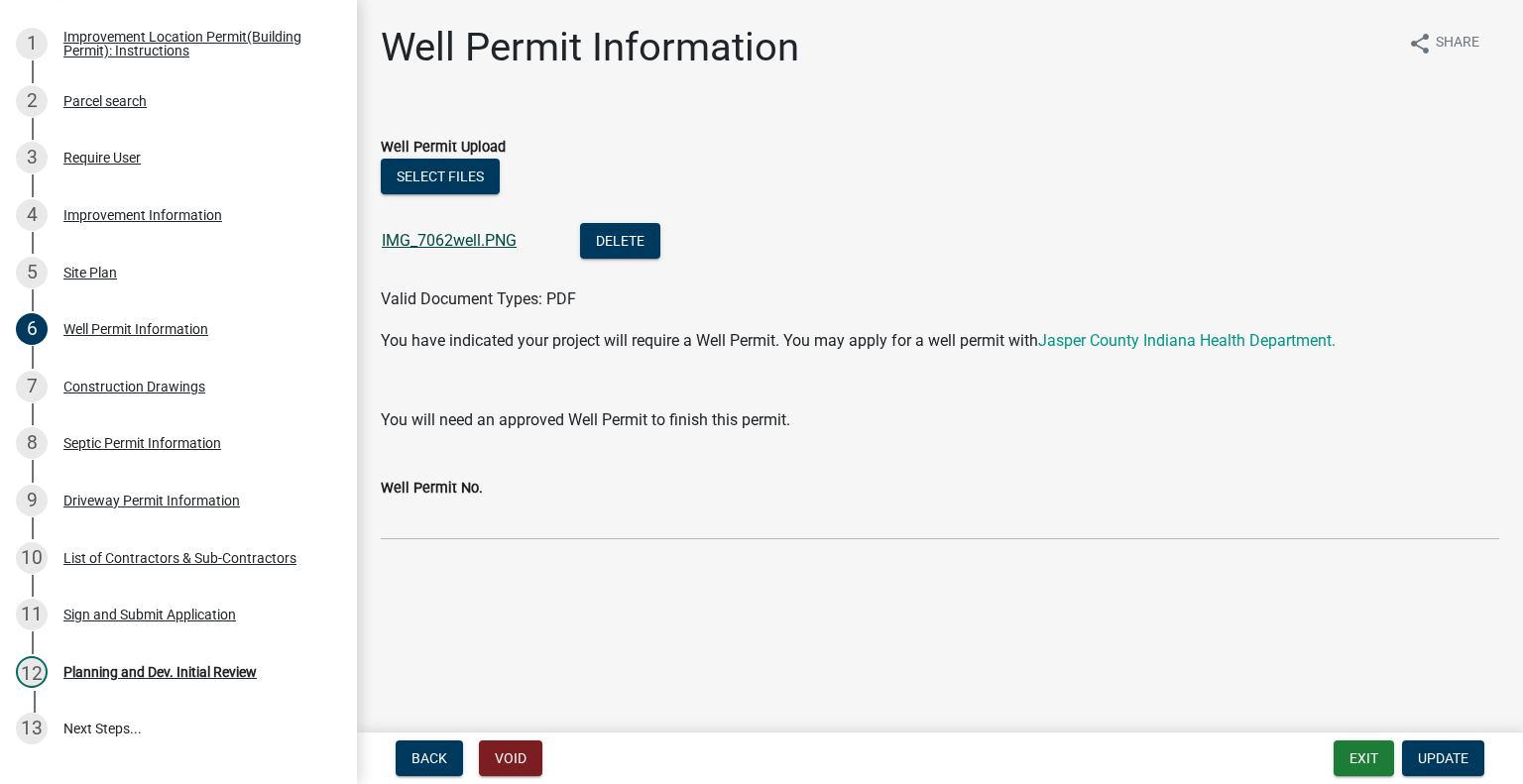 click on "IMG_7062well.PNG" 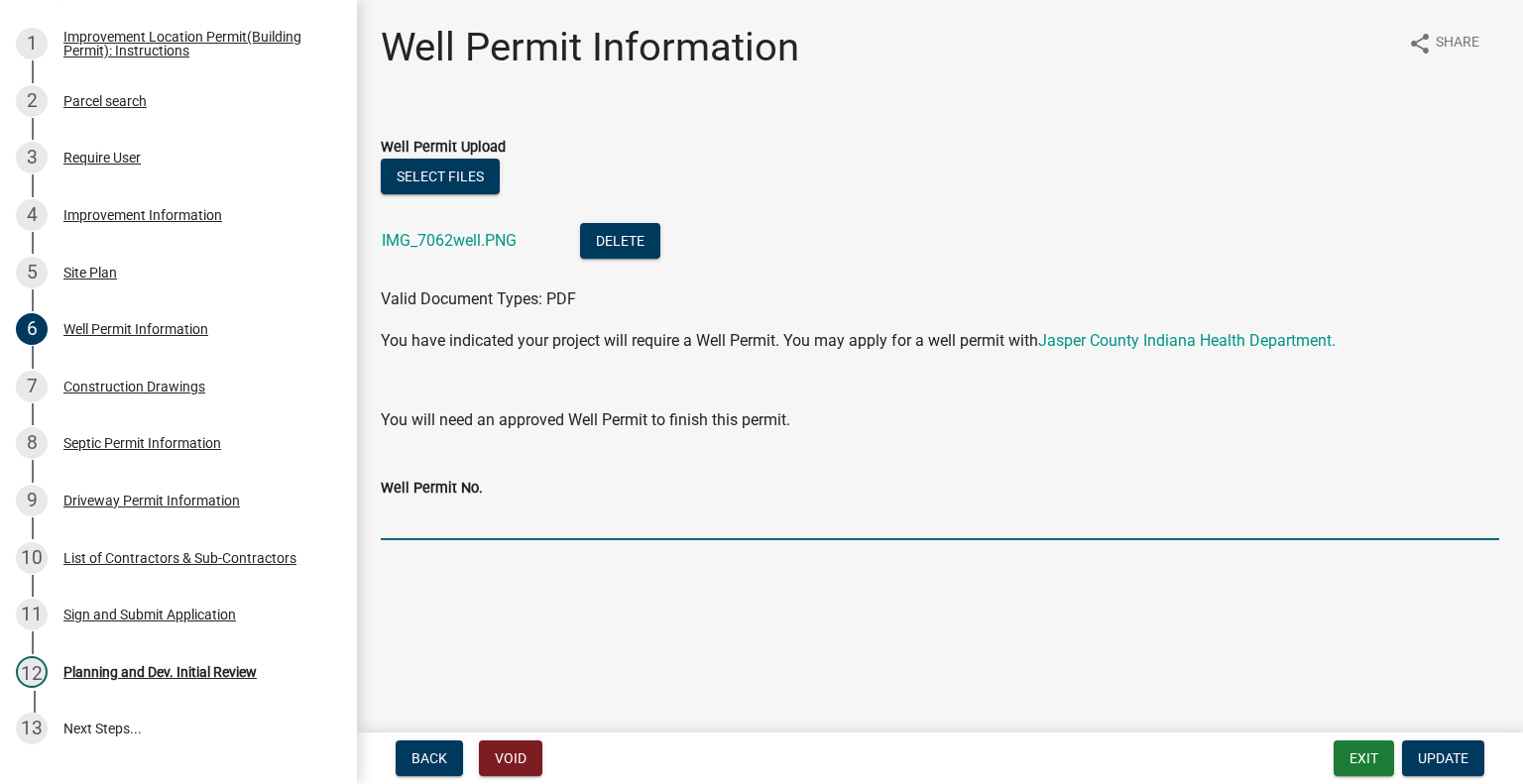 click on "Well Permit No." at bounding box center [940, 519] 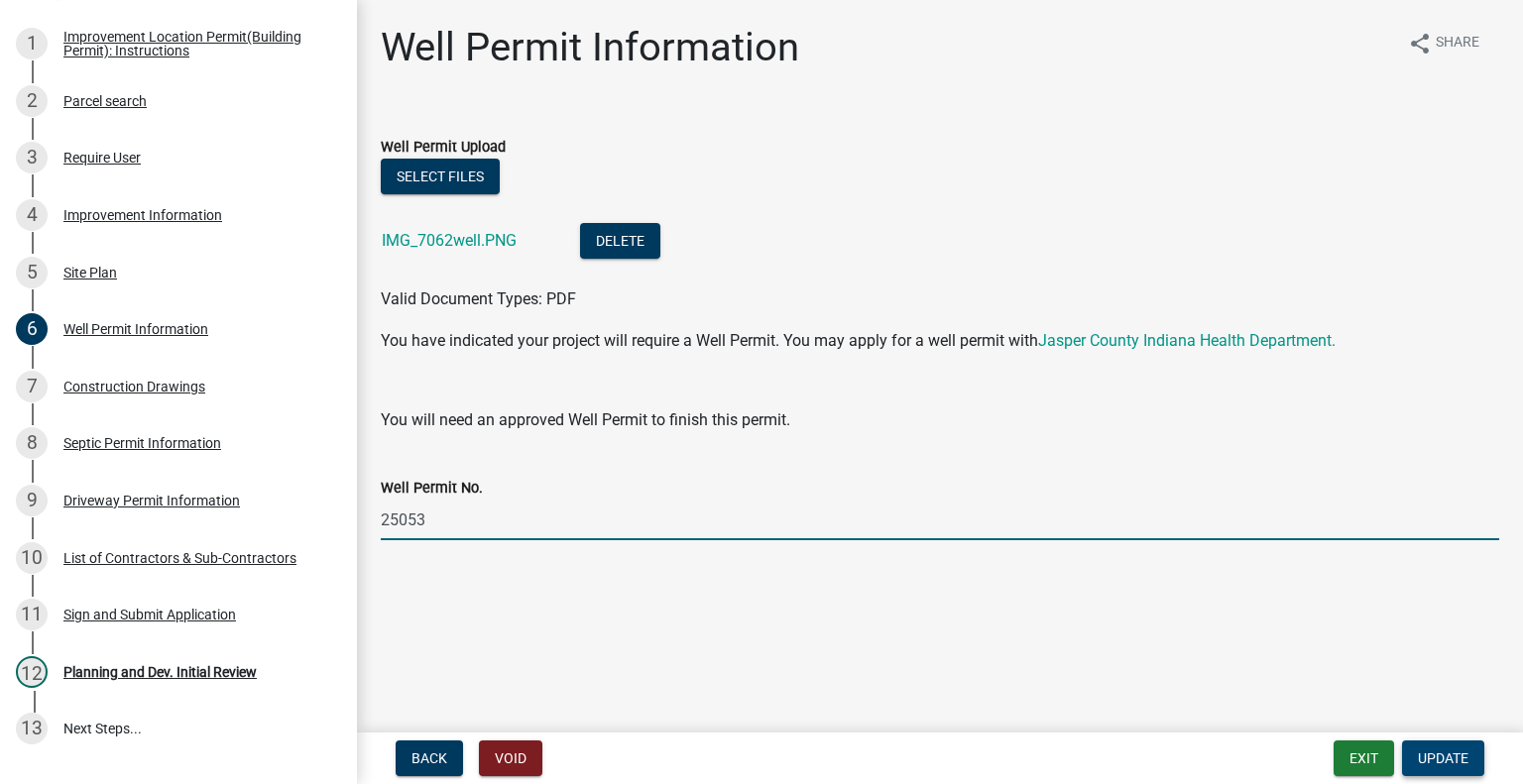 type on "25053" 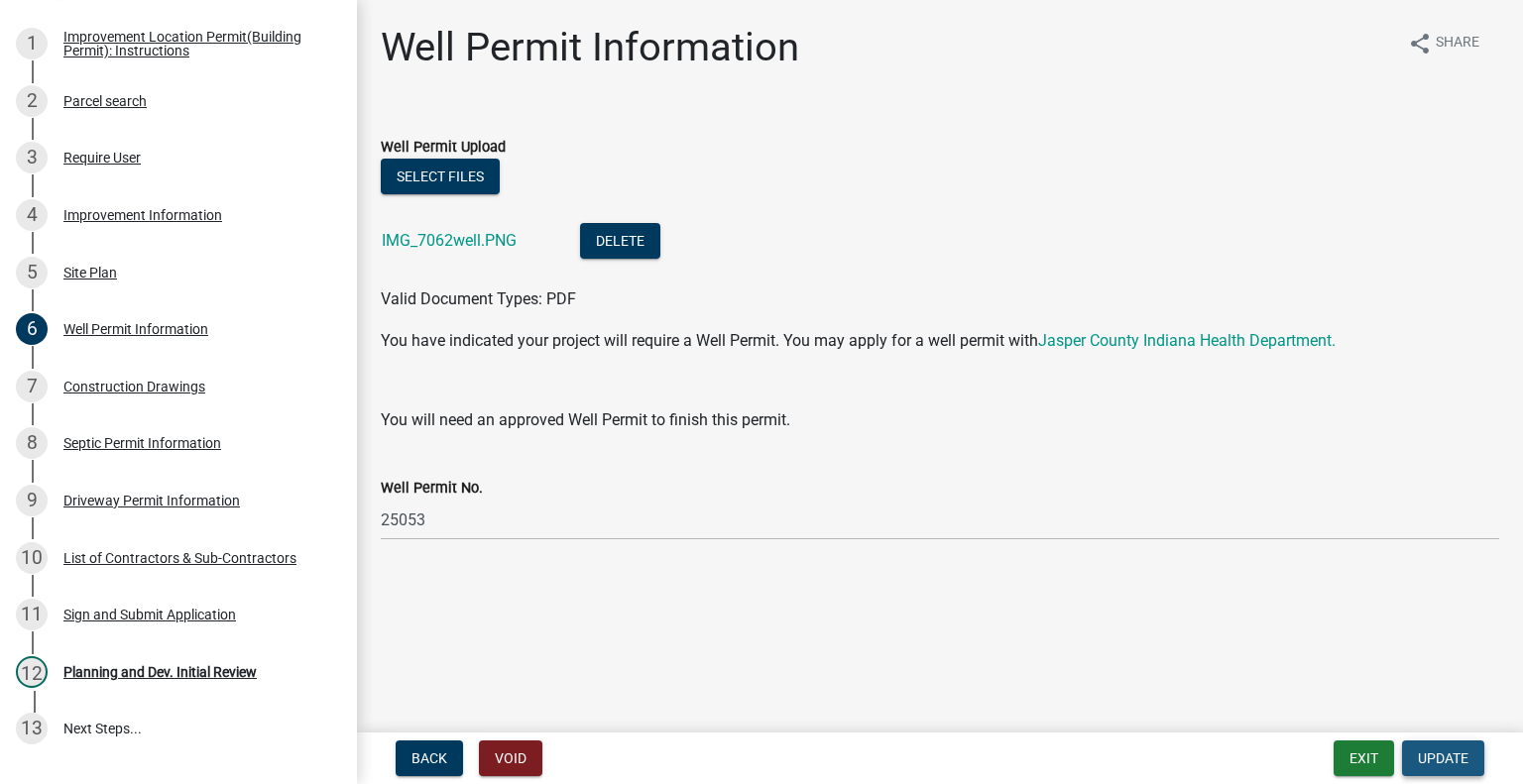 click on "Update" at bounding box center (1443, 758) 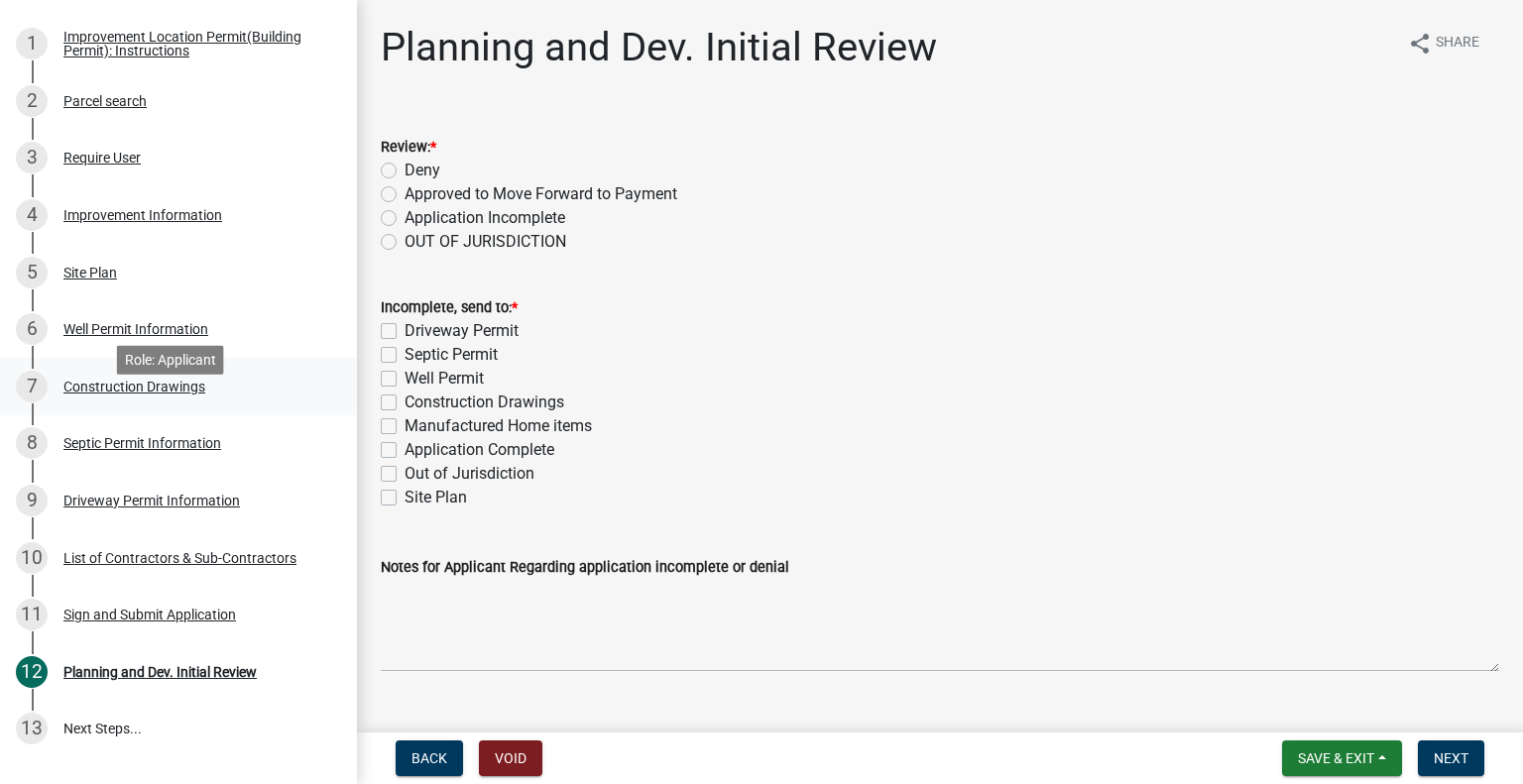 click on "Construction Drawings" at bounding box center [134, 387] 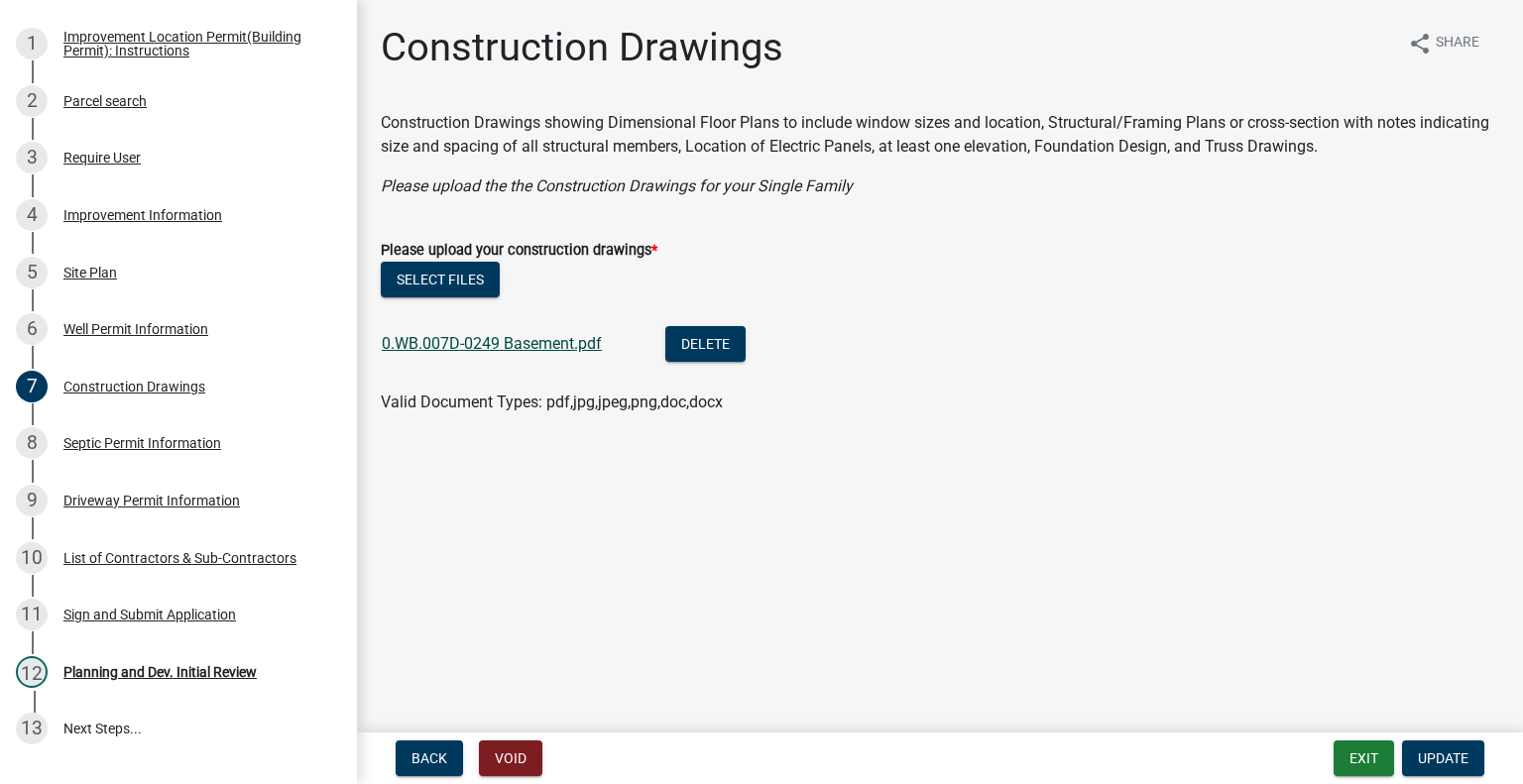 click on "0.WB.007D-0249 Basement.pdf" 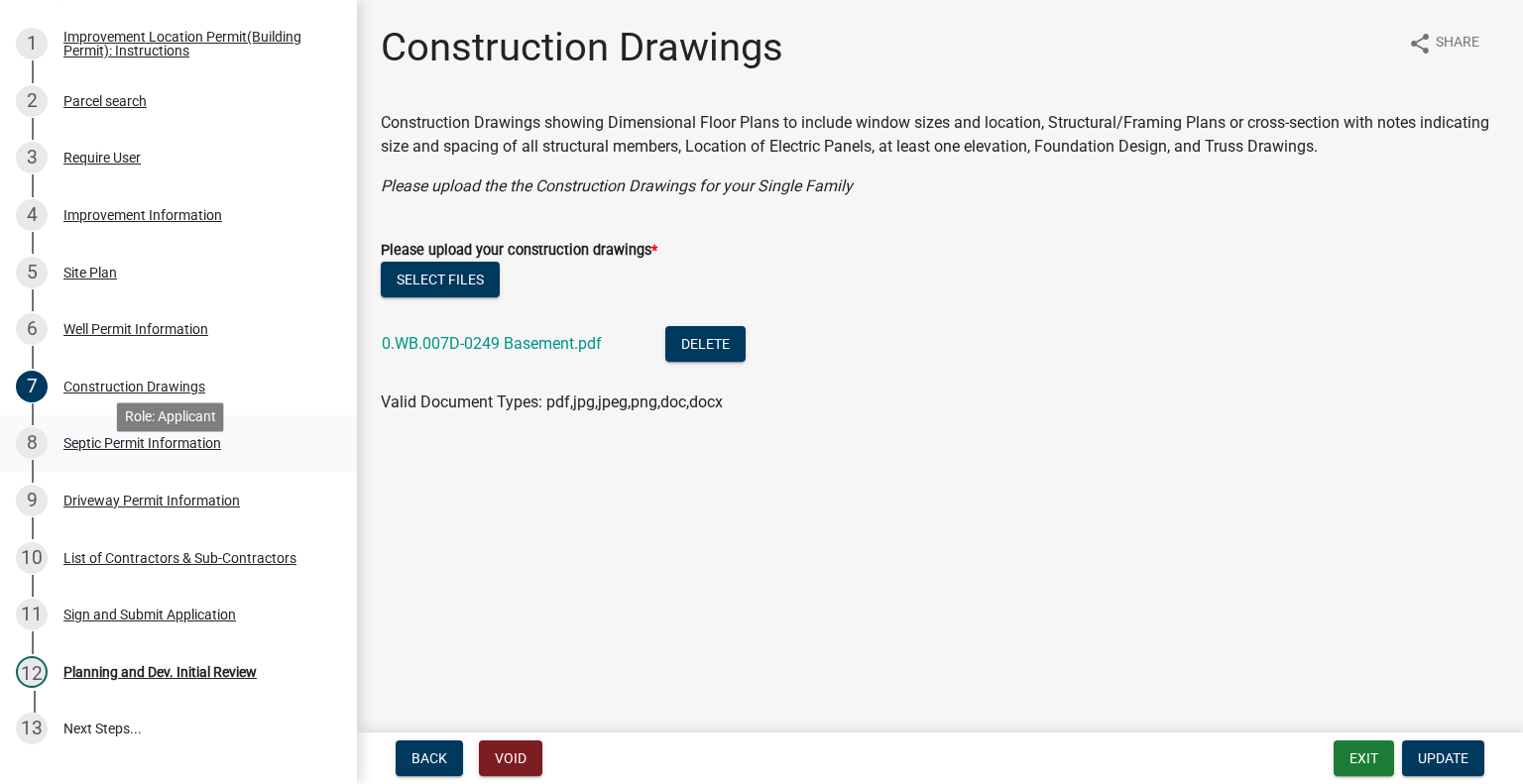 click on "Septic Permit Information" at bounding box center [142, 443] 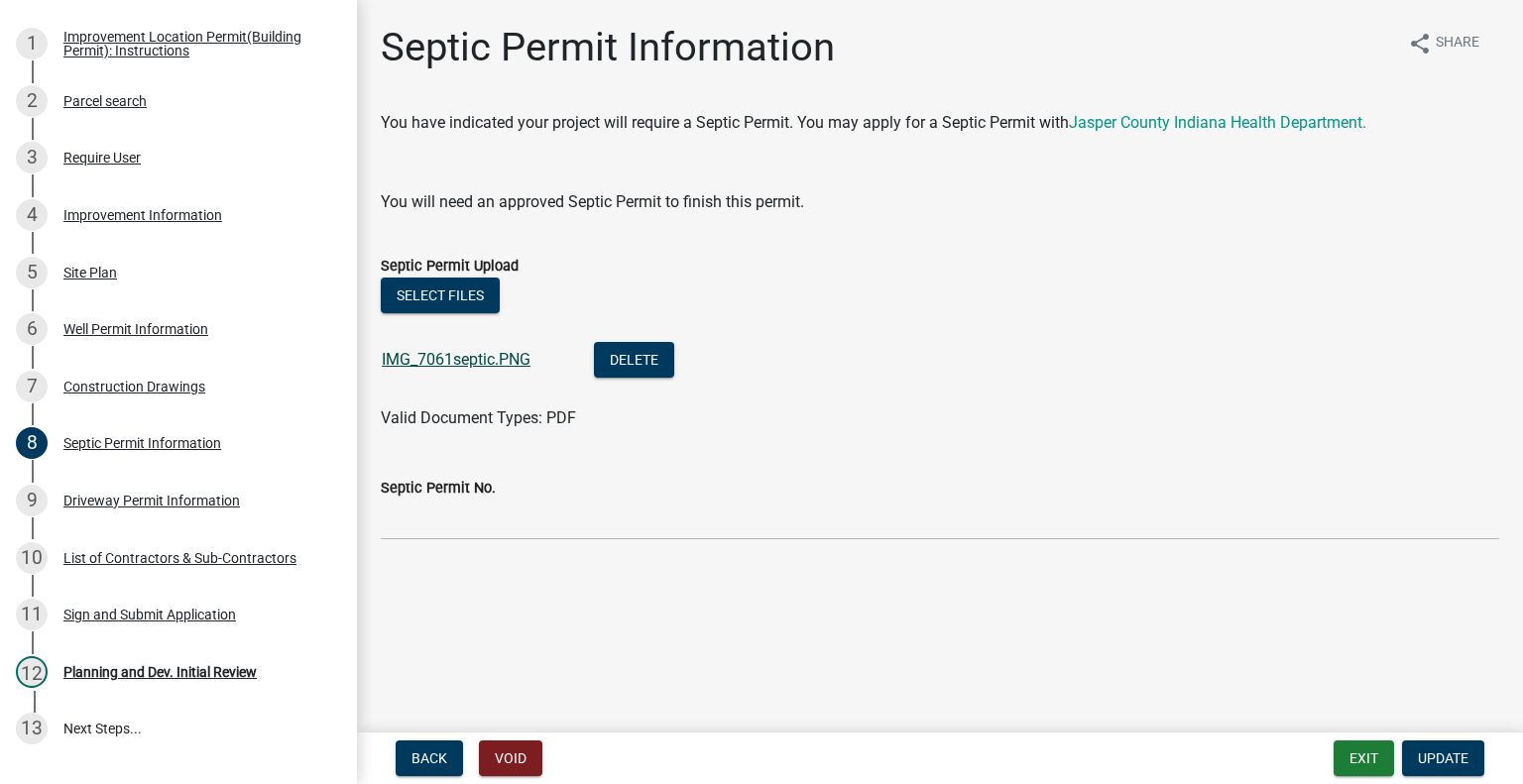click on "IMG_7061septic.PNG" 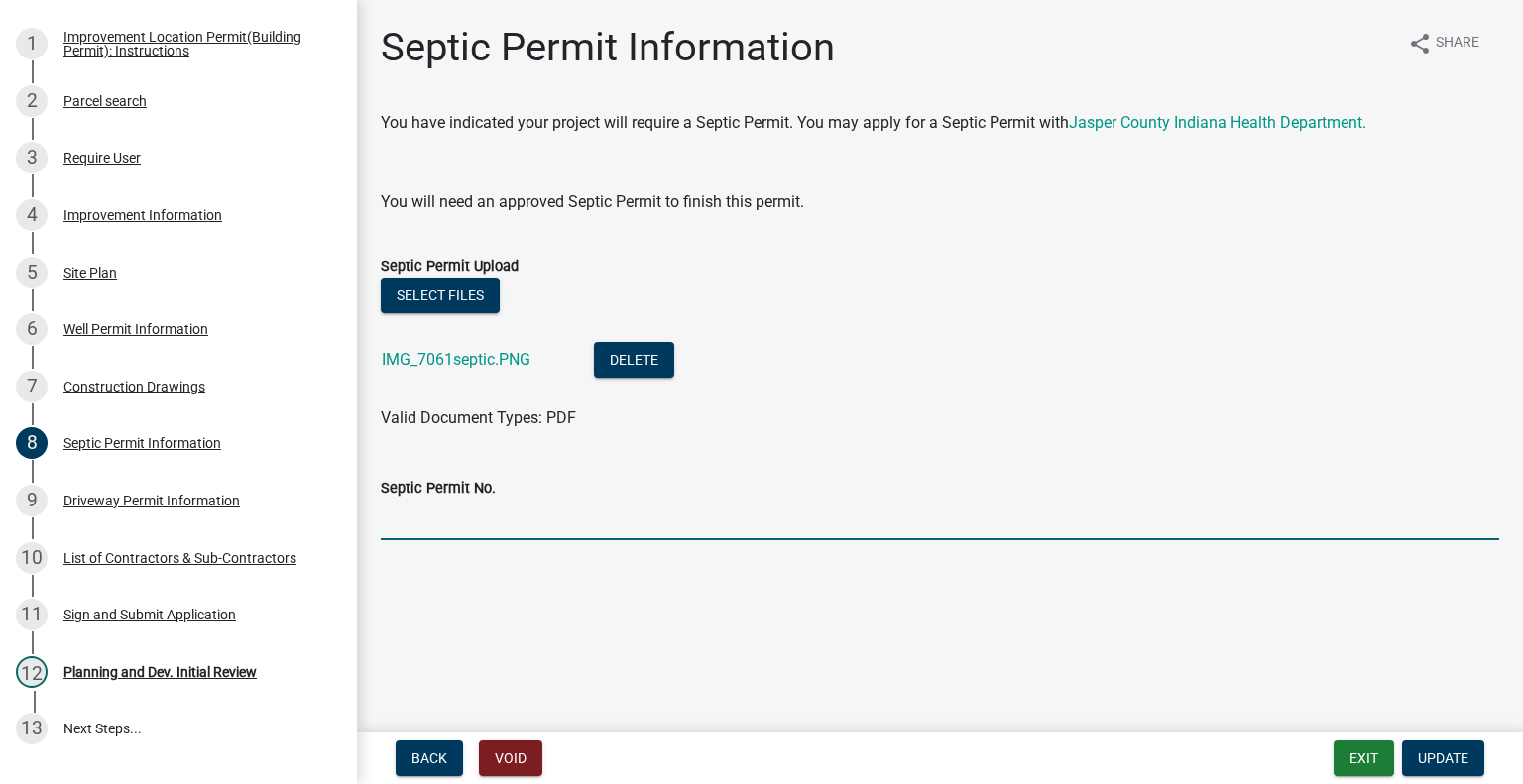 click on "Septic Permit No." at bounding box center [940, 519] 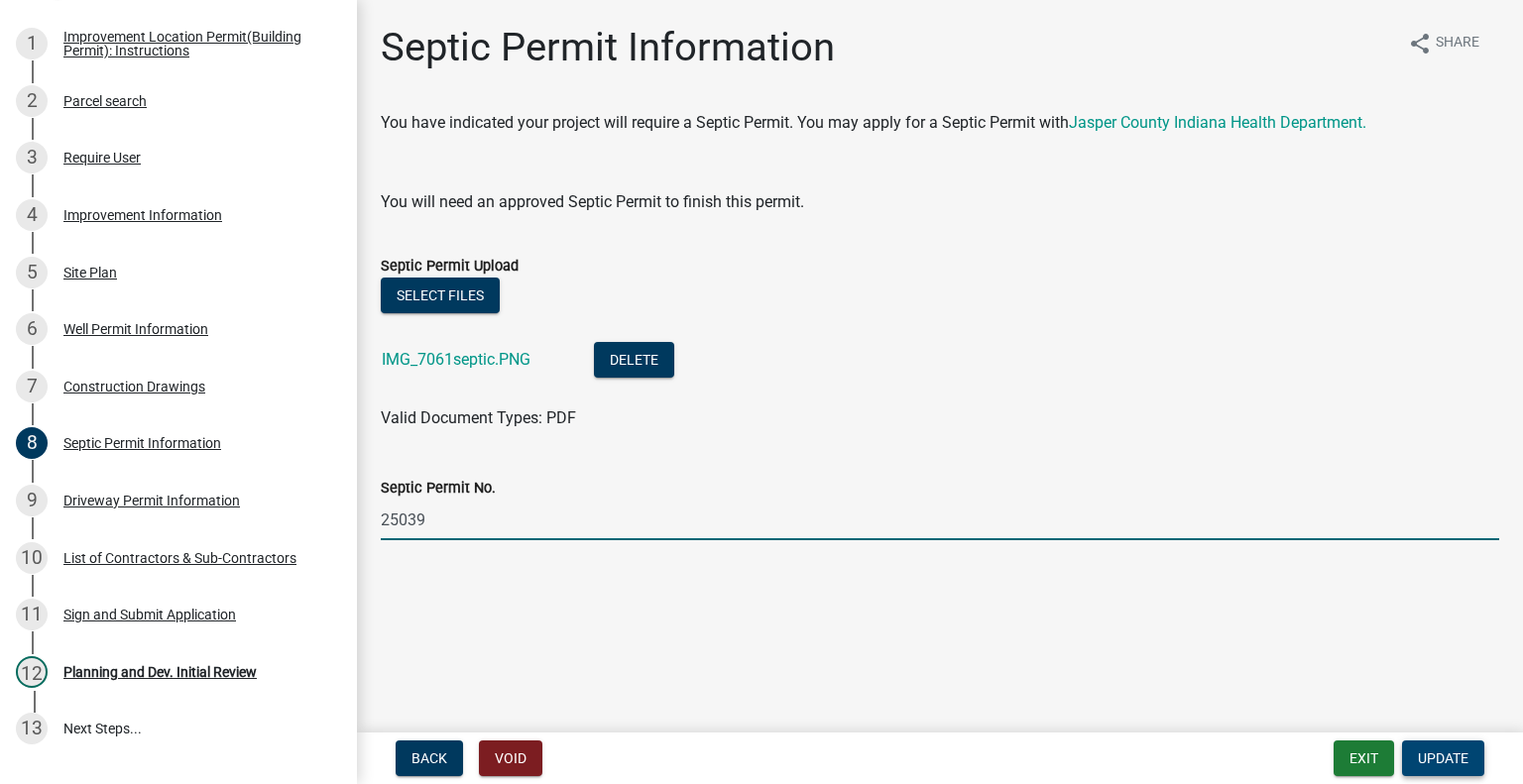 type on "25039" 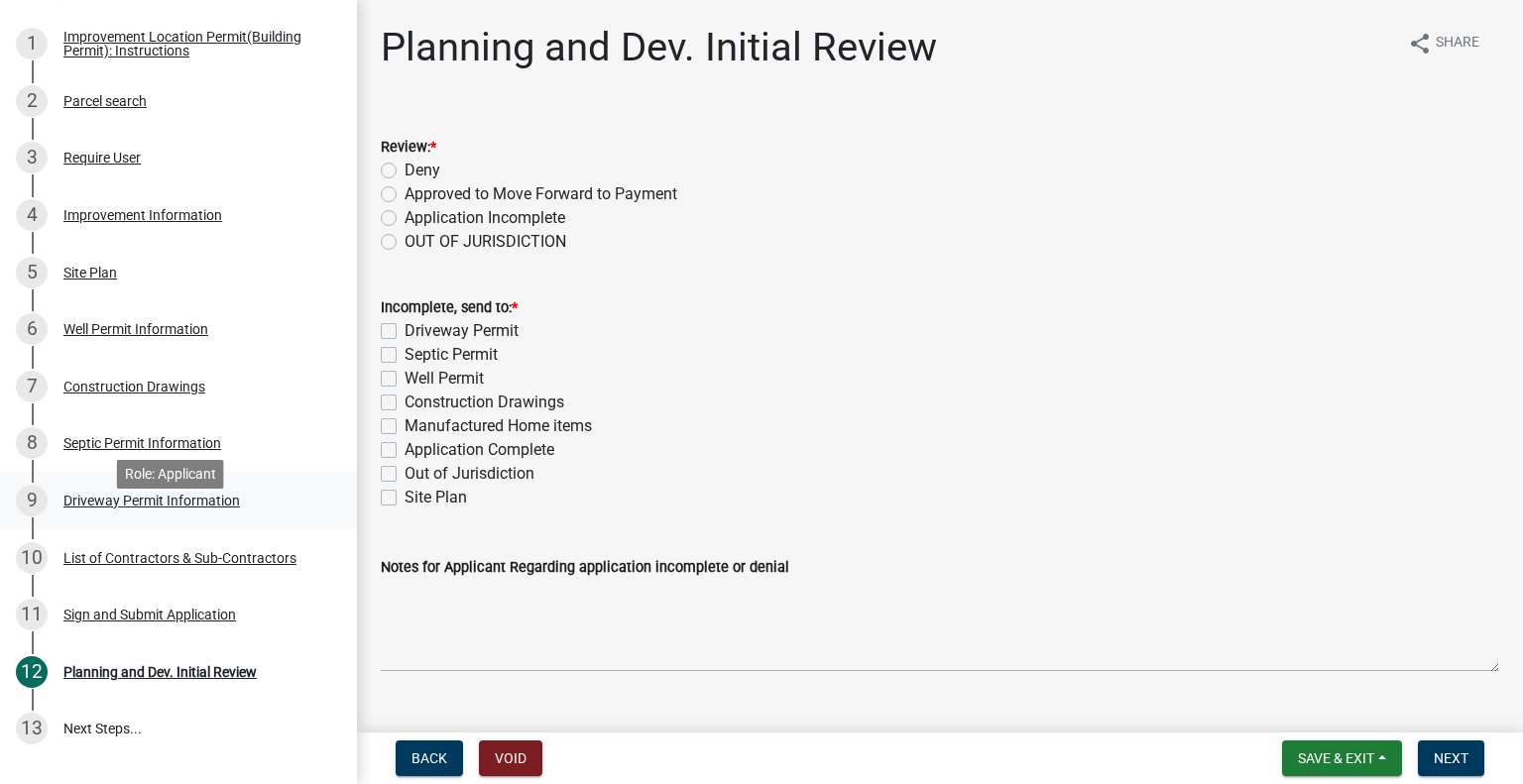 click on "Driveway Permit Information" at bounding box center (152, 501) 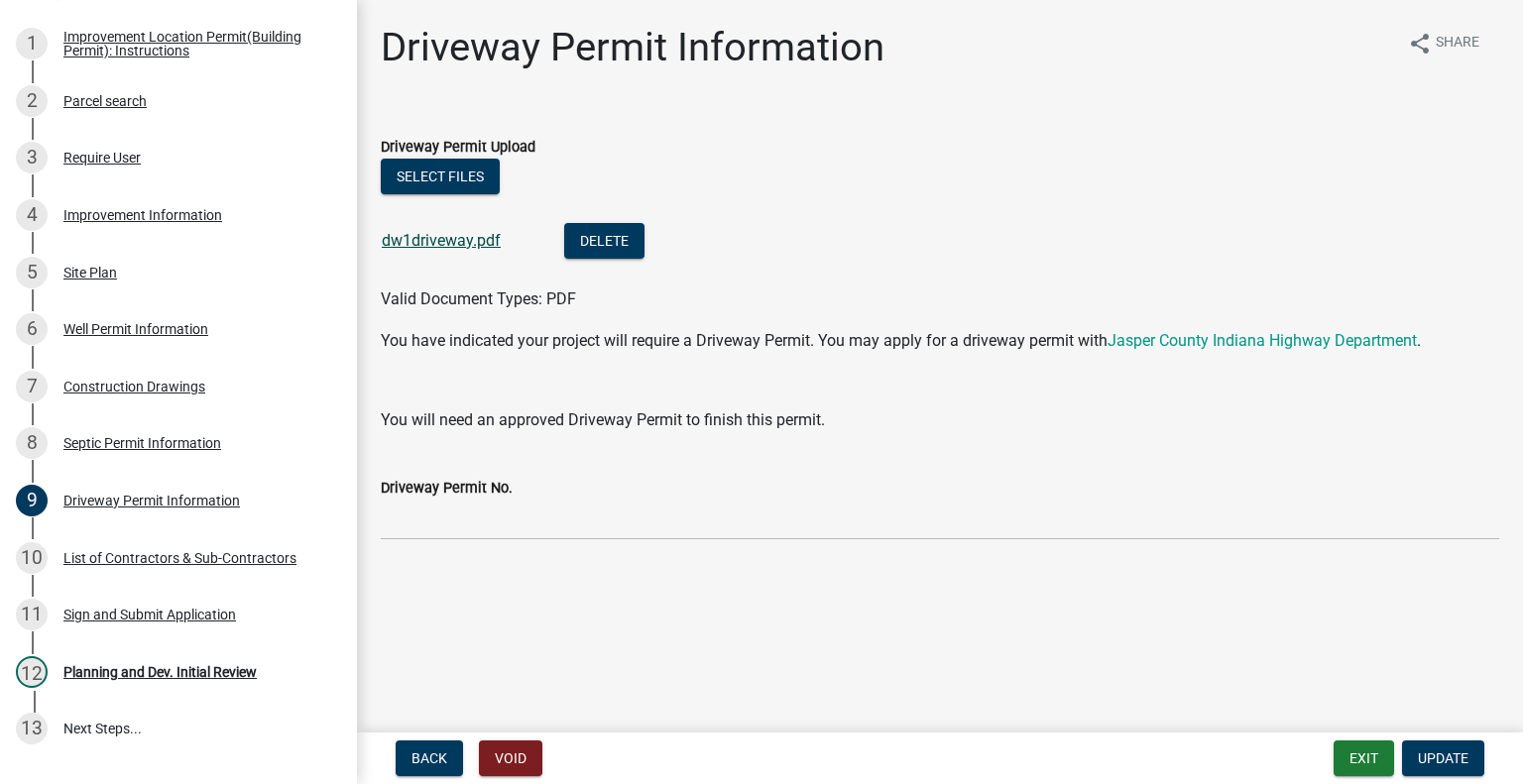 click on "dw1driveway.pdf" 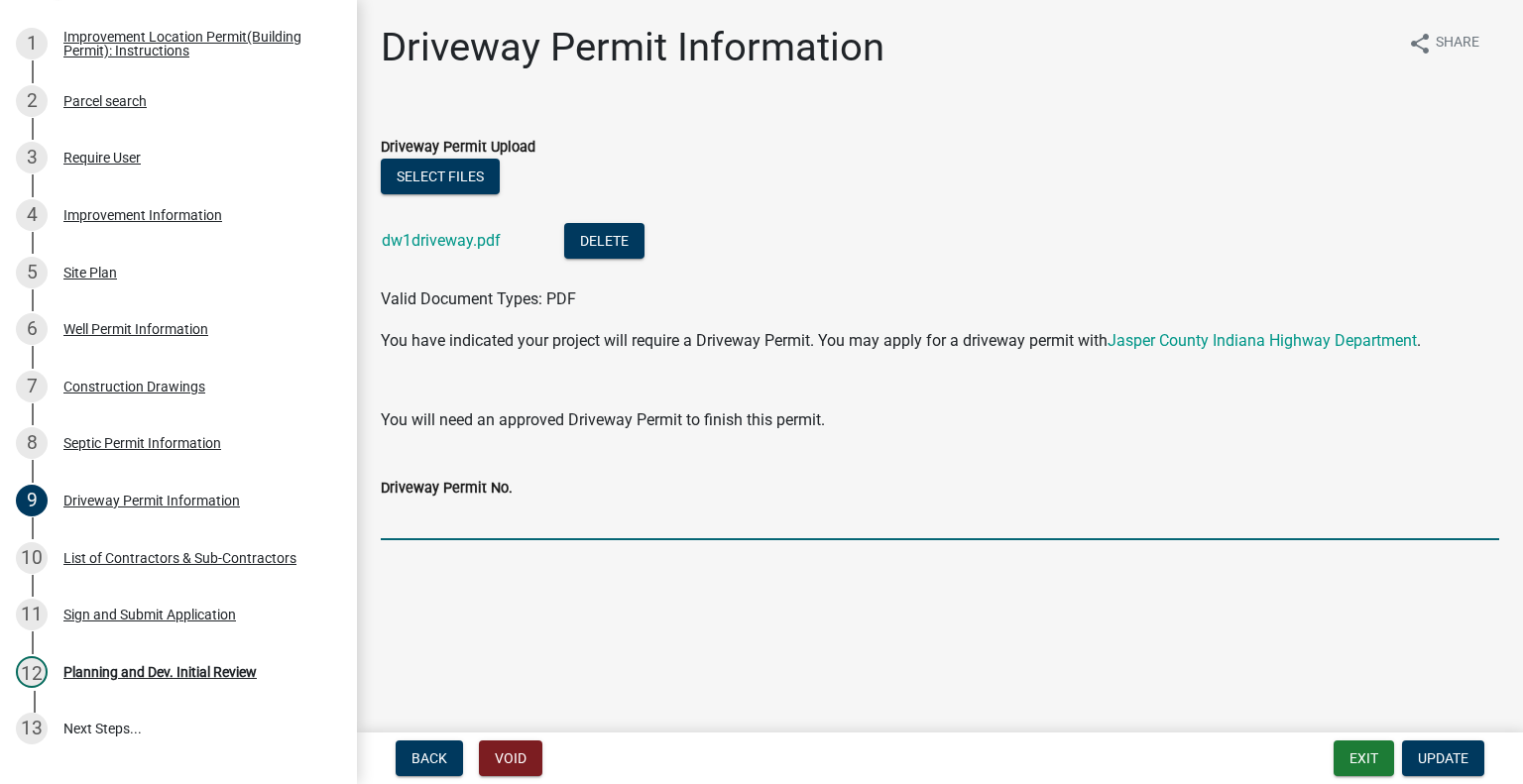 click on "Driveway Permit No." at bounding box center (940, 519) 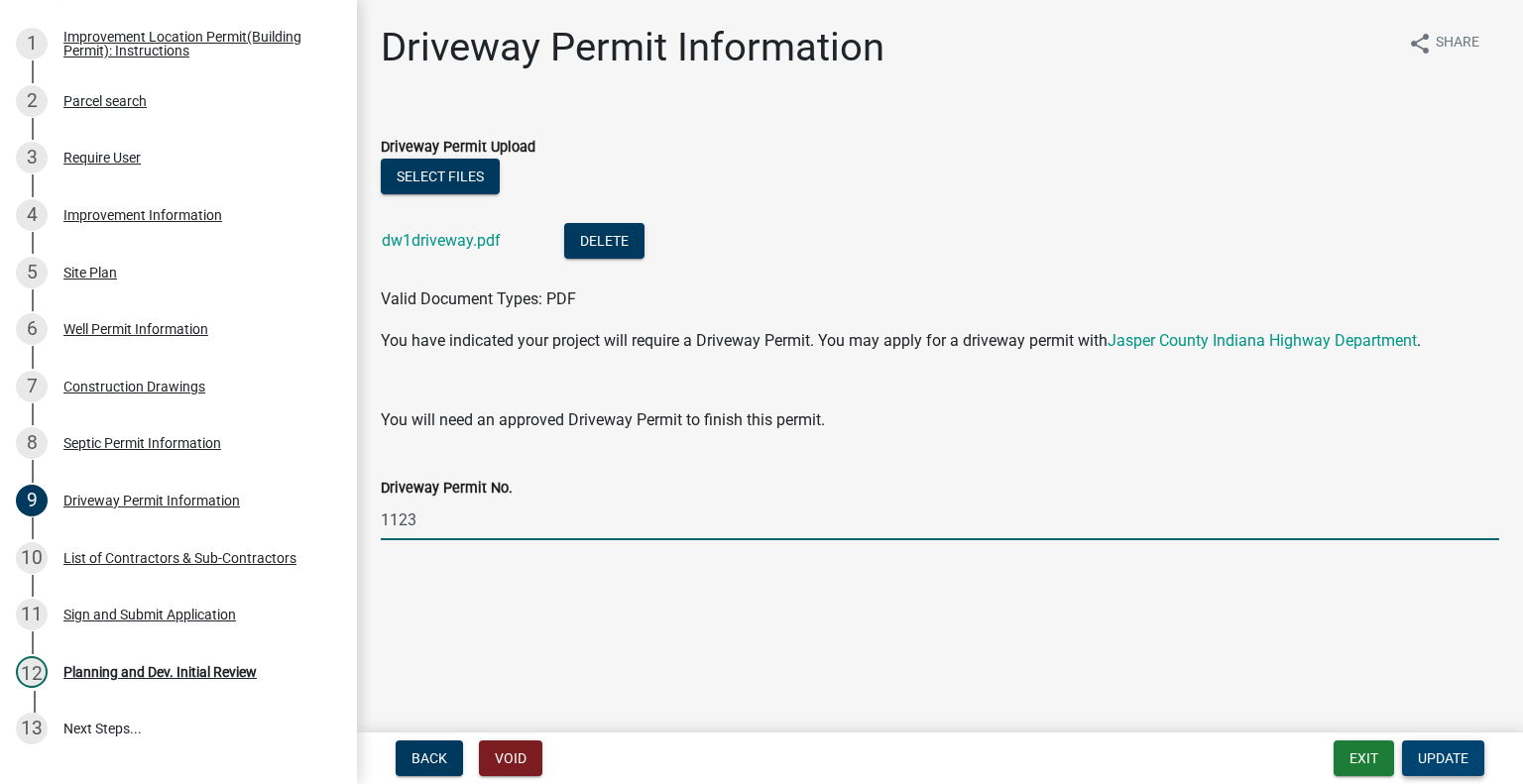 type on "1123" 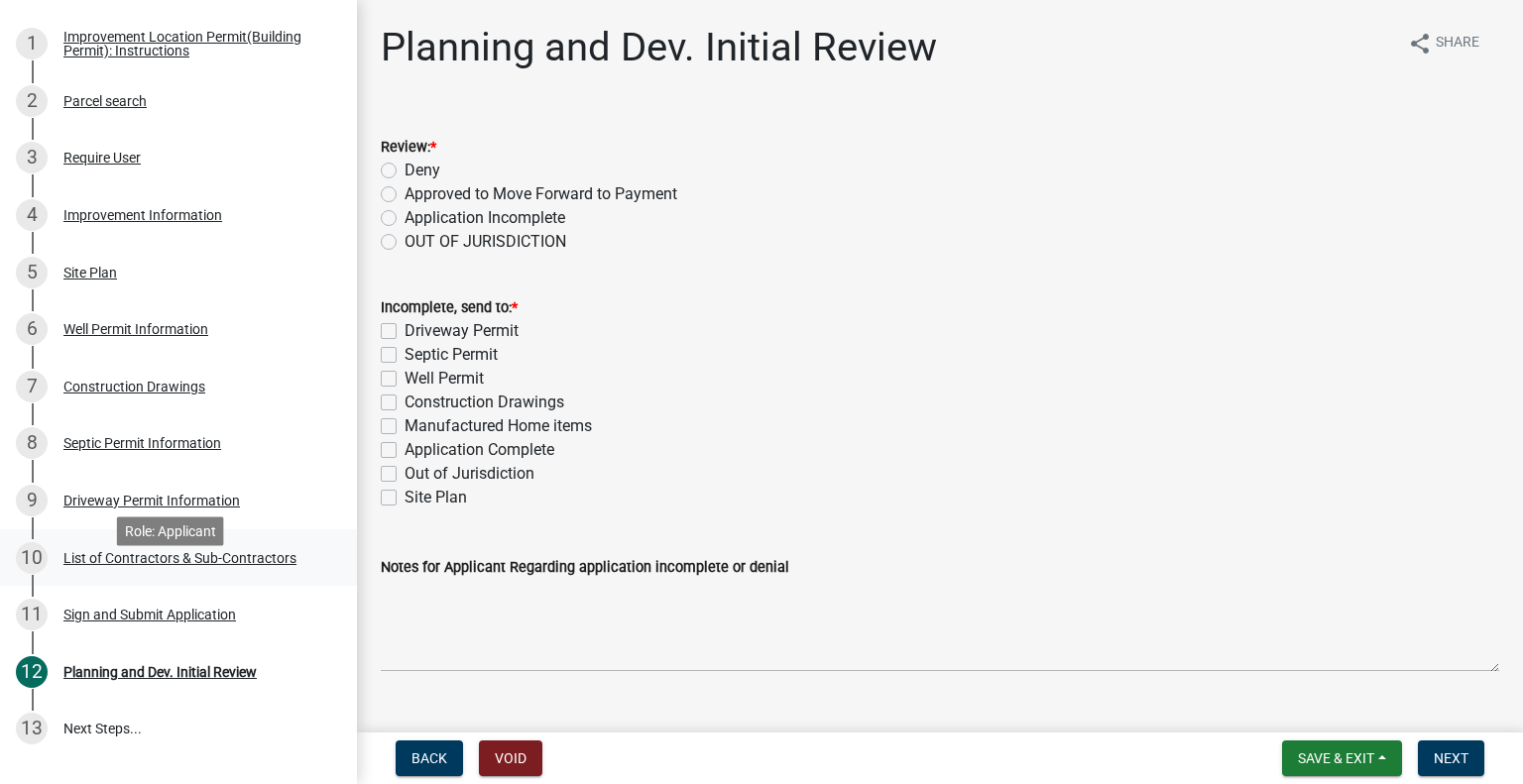 click on "List of Contractors & Sub-Contractors" at bounding box center [179, 558] 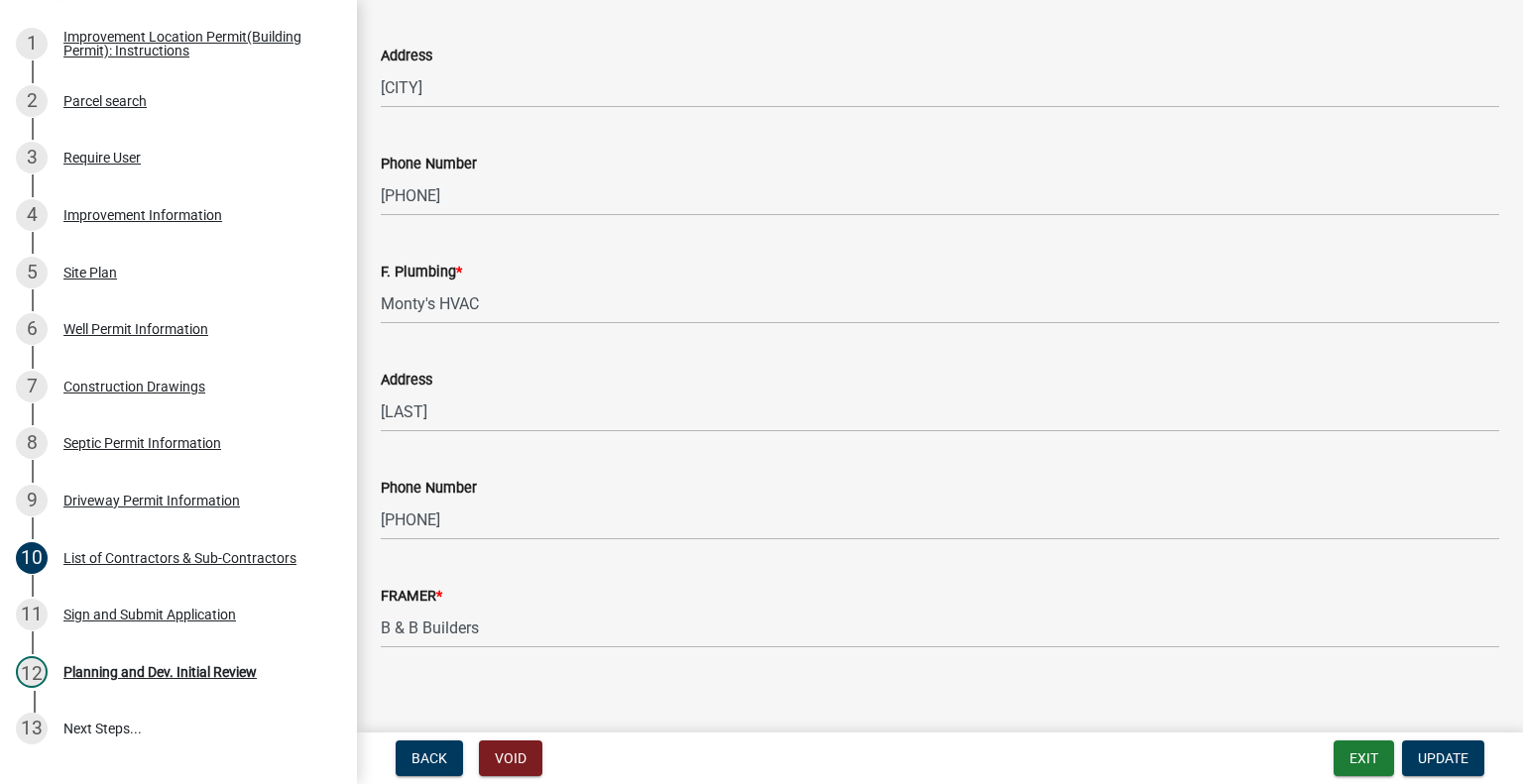 scroll, scrollTop: 2022, scrollLeft: 0, axis: vertical 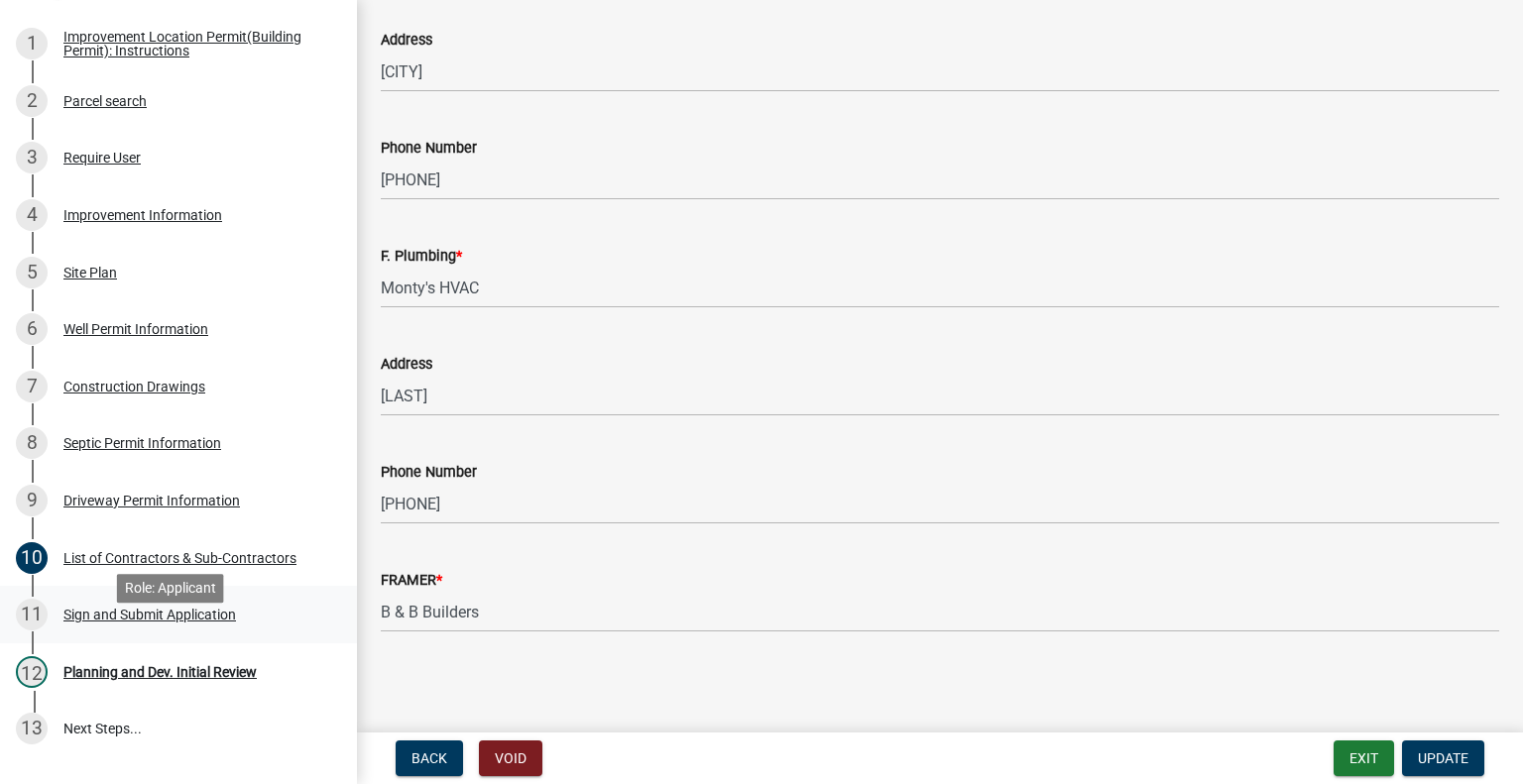 click on "Sign and Submit Application" at bounding box center [150, 615] 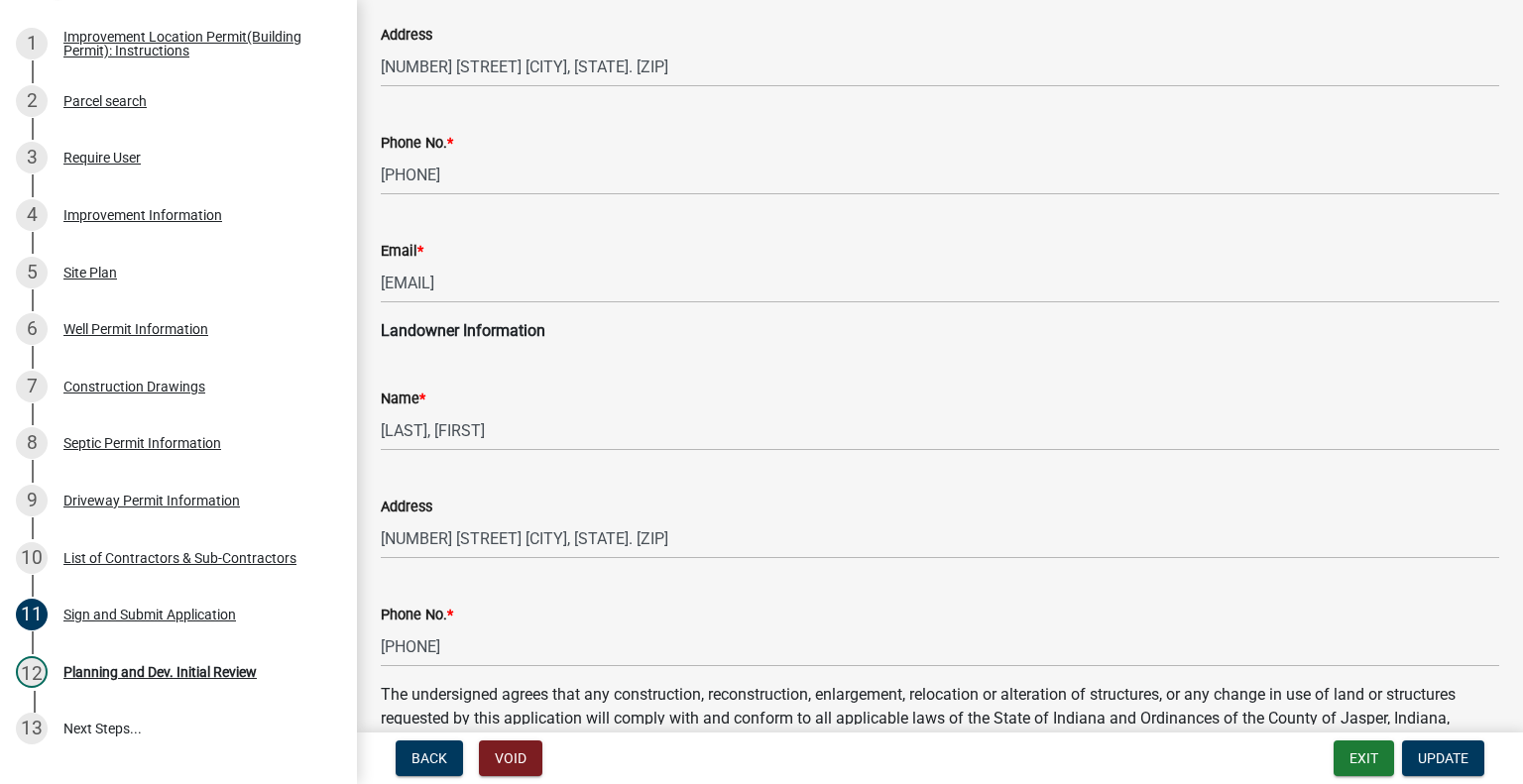 scroll, scrollTop: 297, scrollLeft: 0, axis: vertical 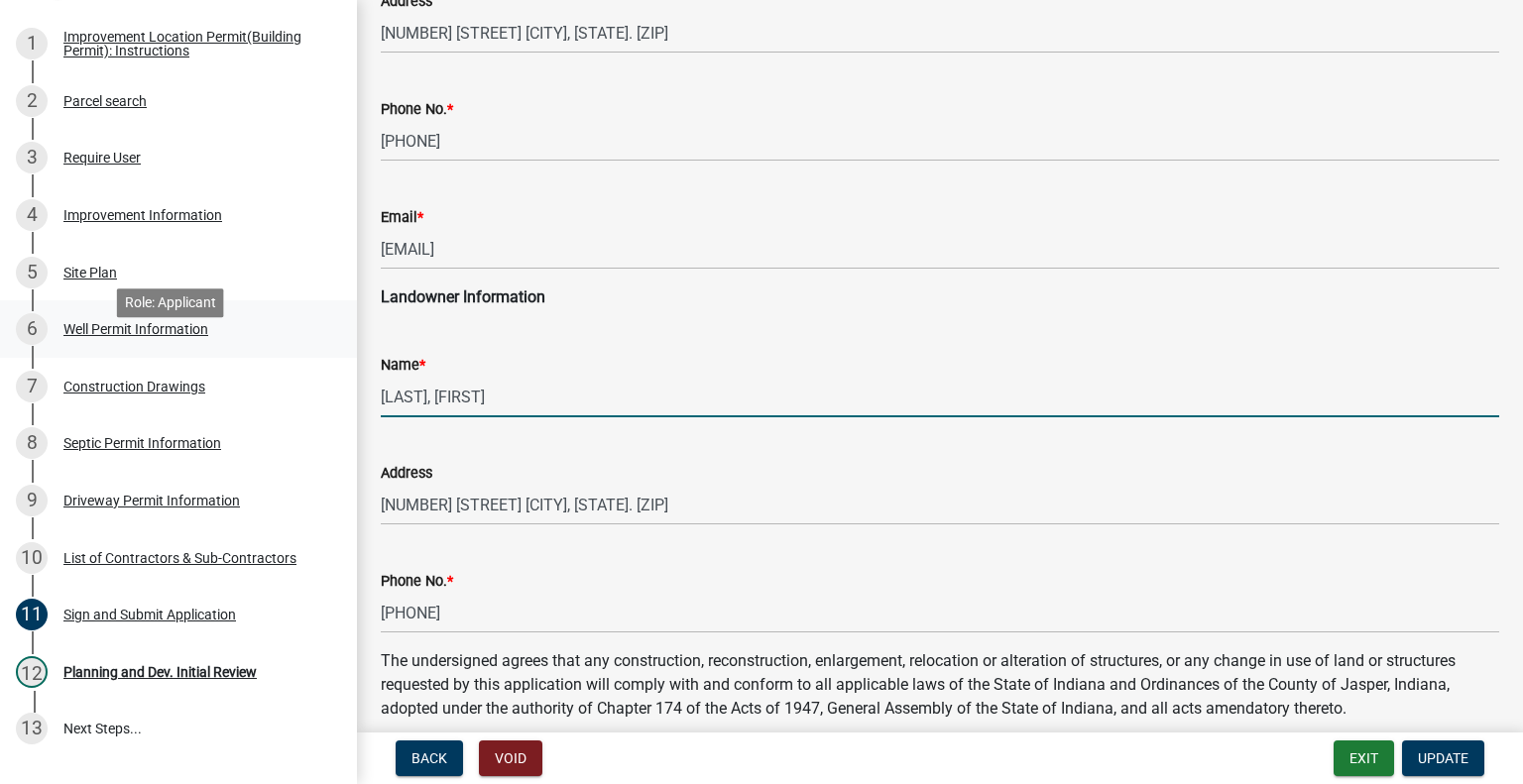 drag, startPoint x: 451, startPoint y: 395, endPoint x: 325, endPoint y: 368, distance: 128.86039 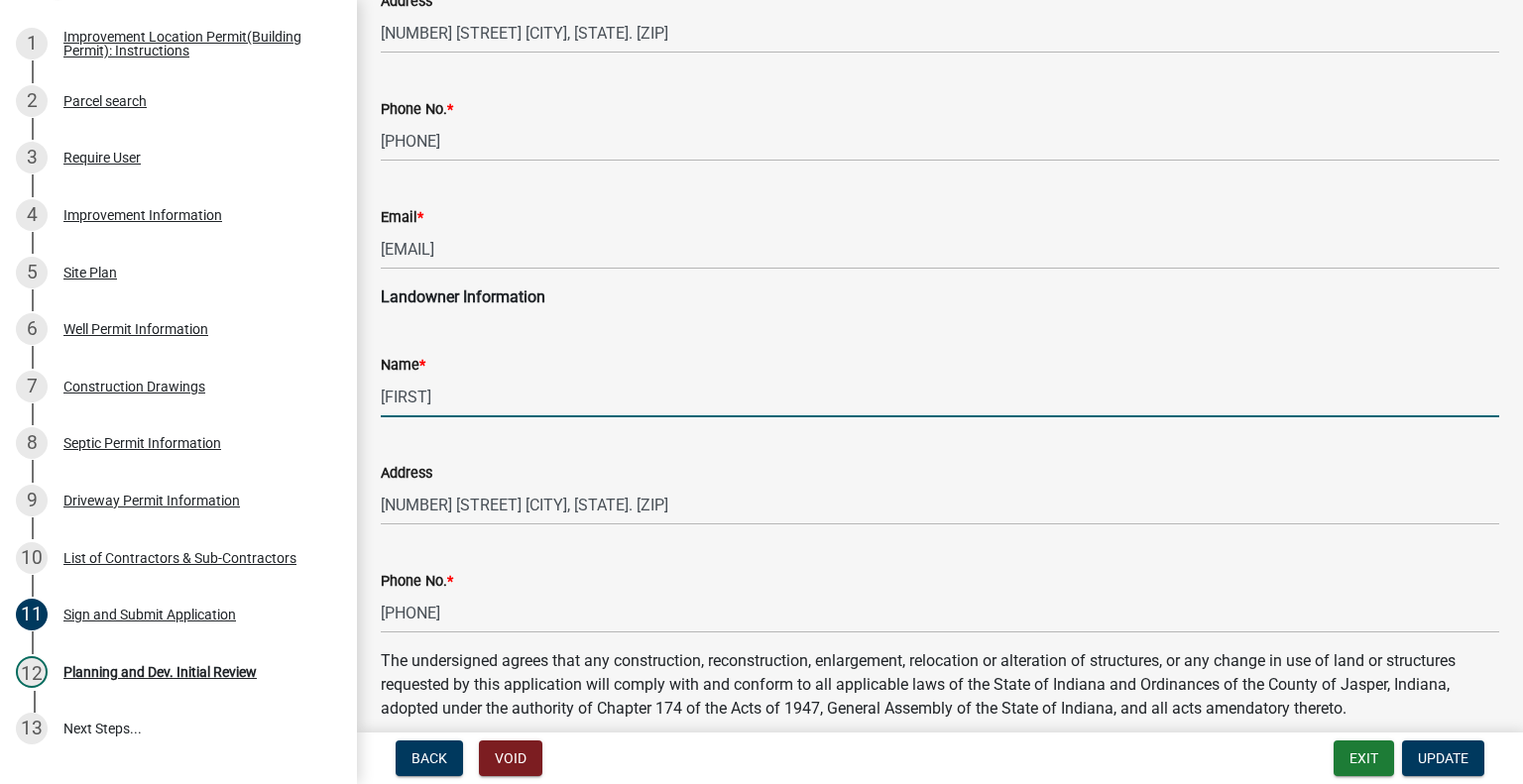 click on "[FIRST]" at bounding box center (940, 396) 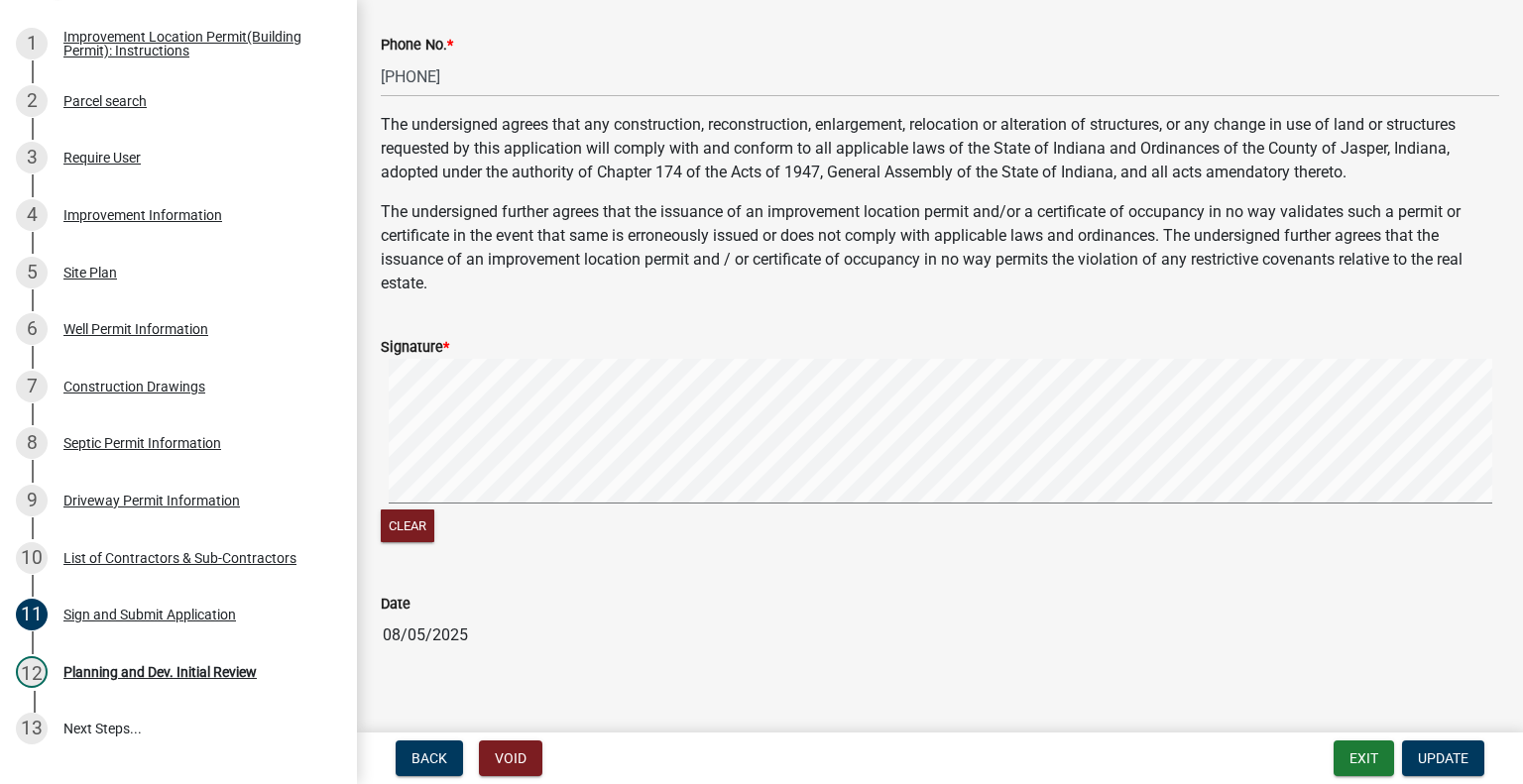 scroll, scrollTop: 856, scrollLeft: 0, axis: vertical 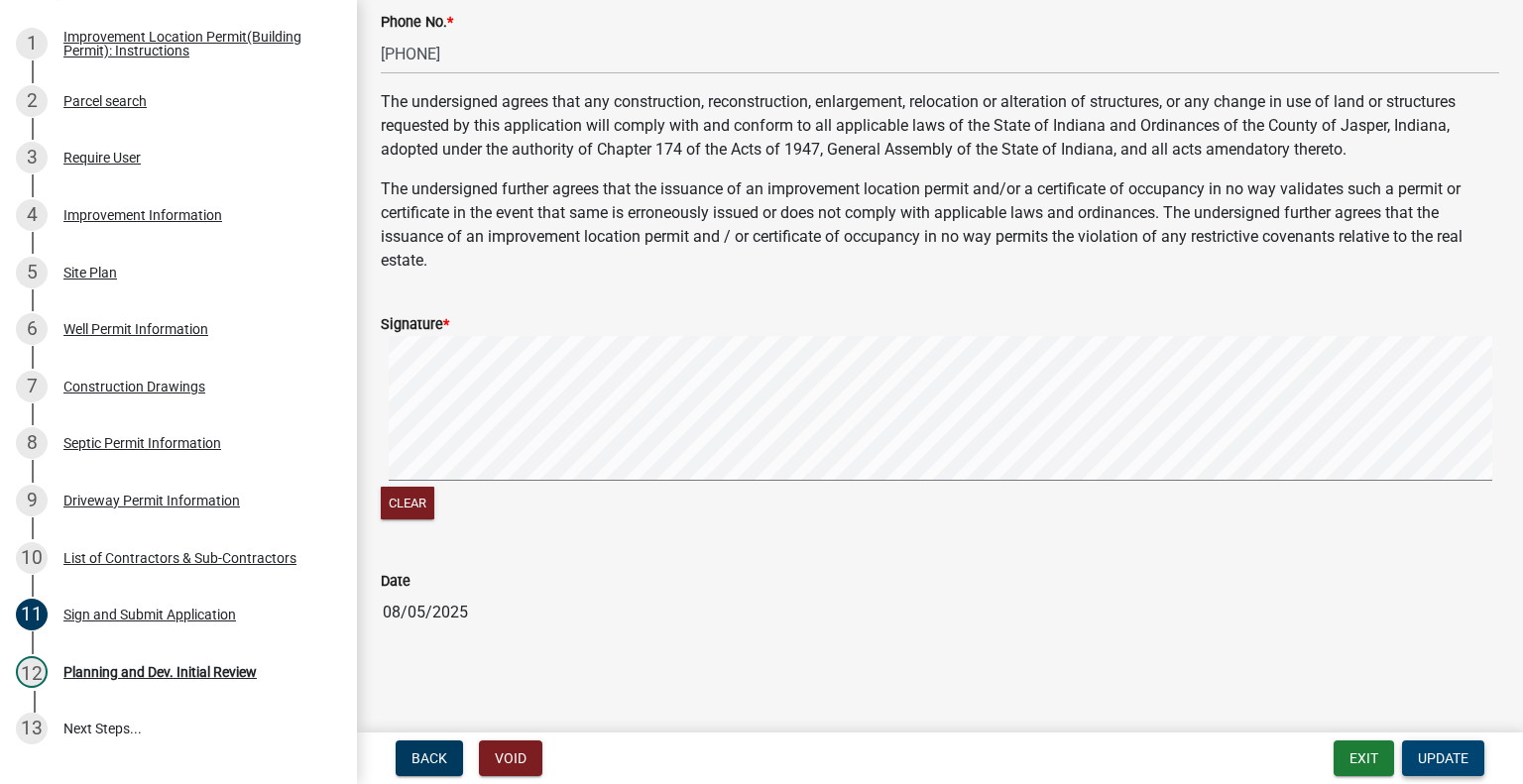 type on "[FIRST] [LAST]" 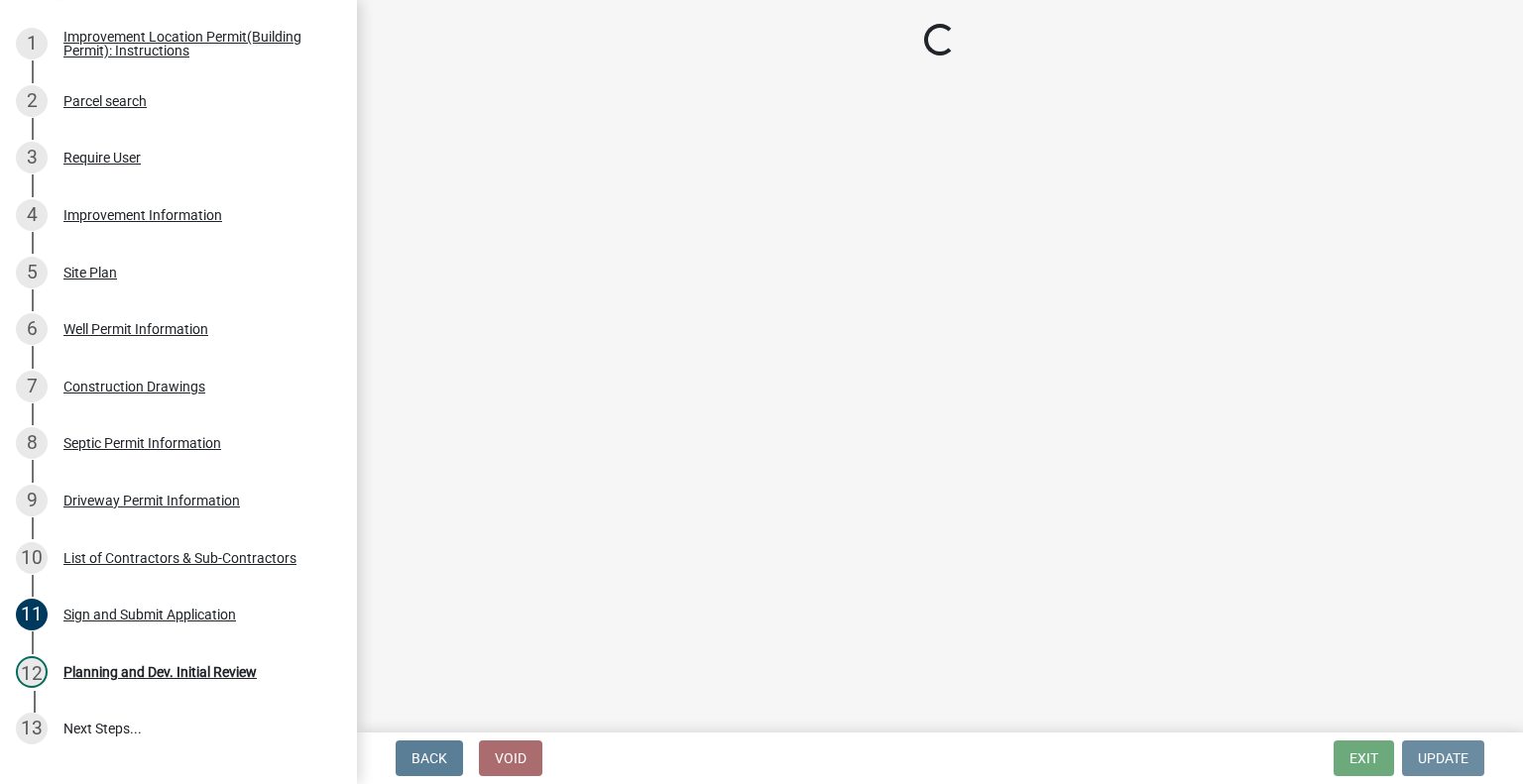 scroll, scrollTop: 0, scrollLeft: 0, axis: both 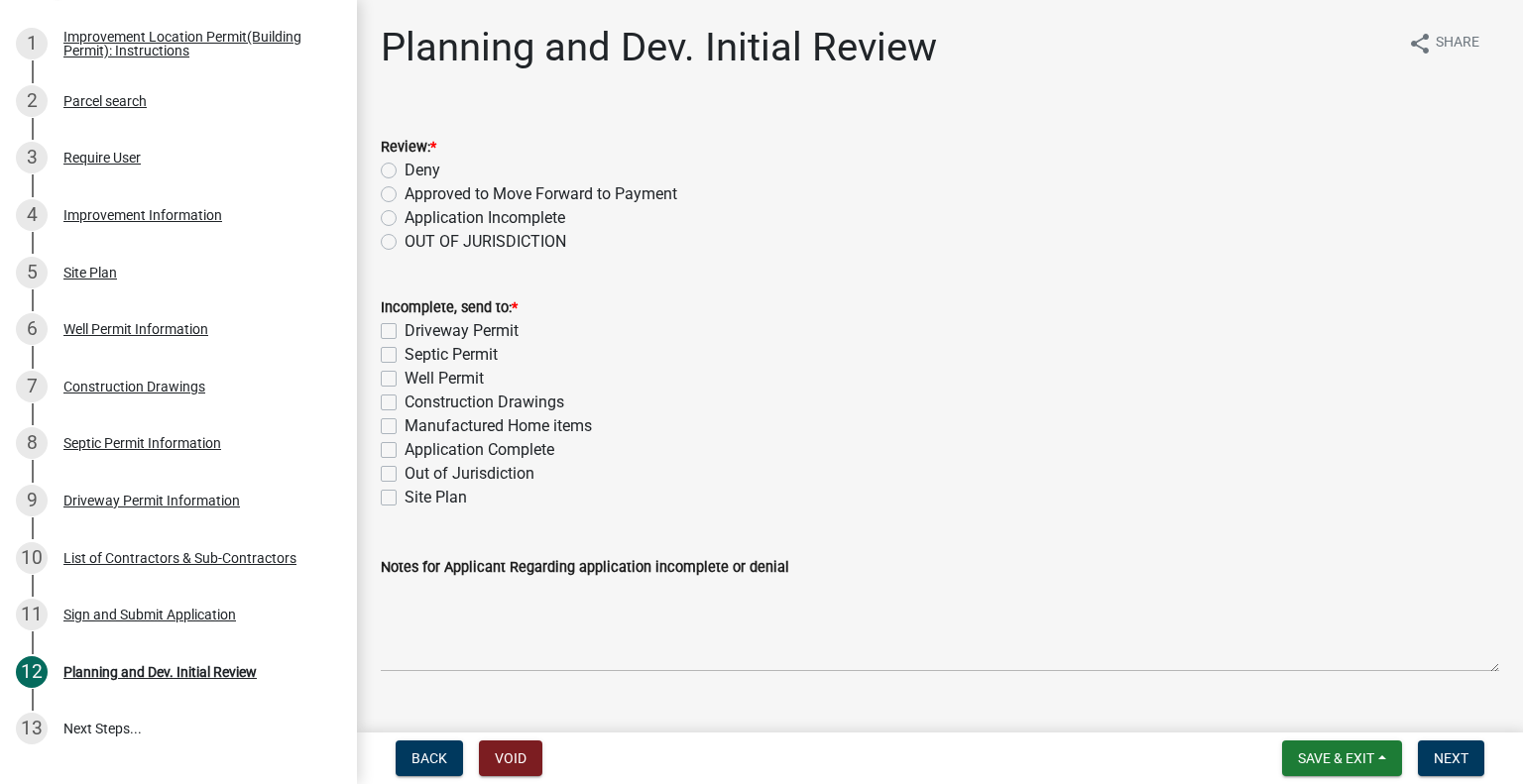 click on "Approved to Move Forward to Payment" 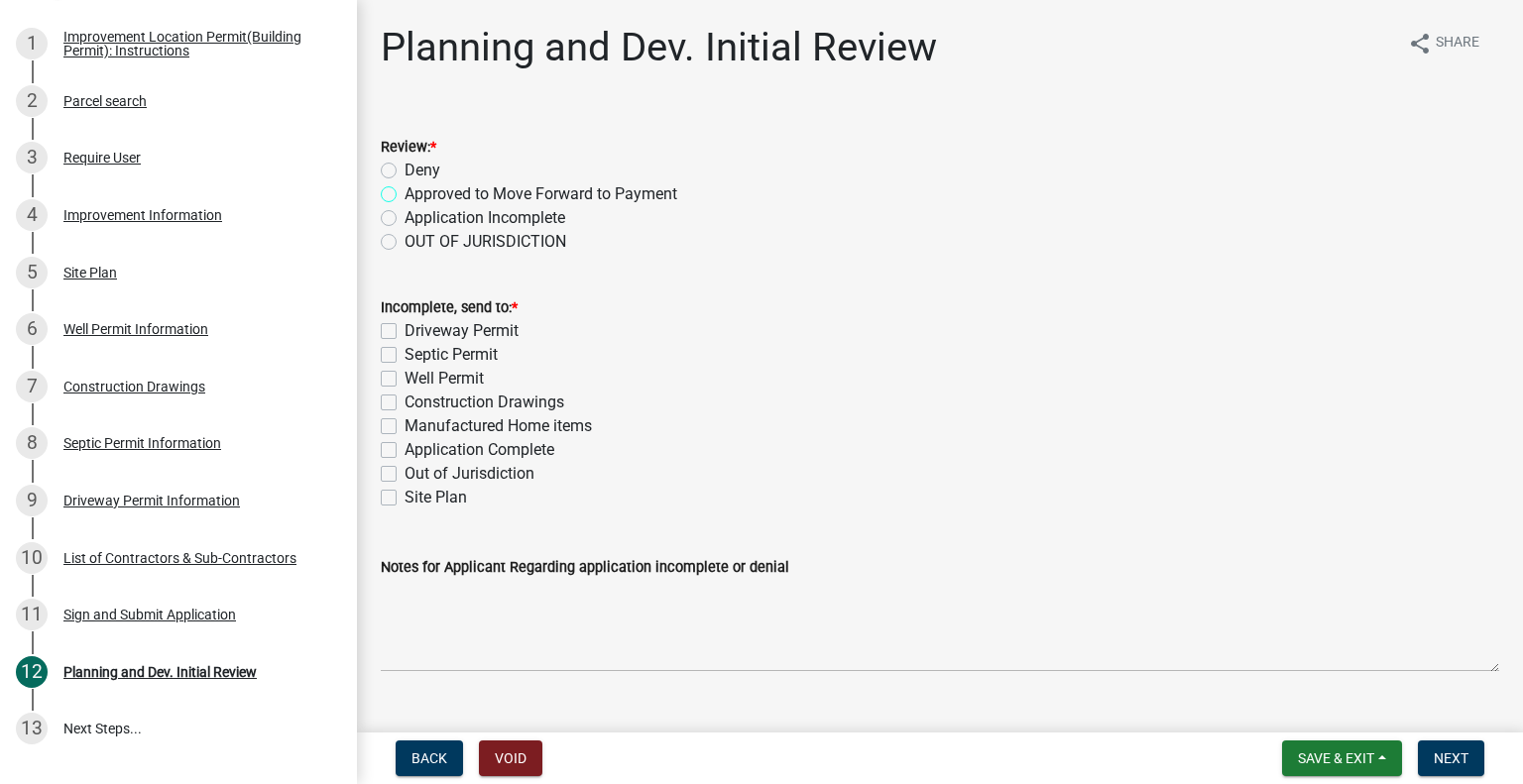 click on "Approved to Move Forward to Payment" at bounding box center [410, 188] 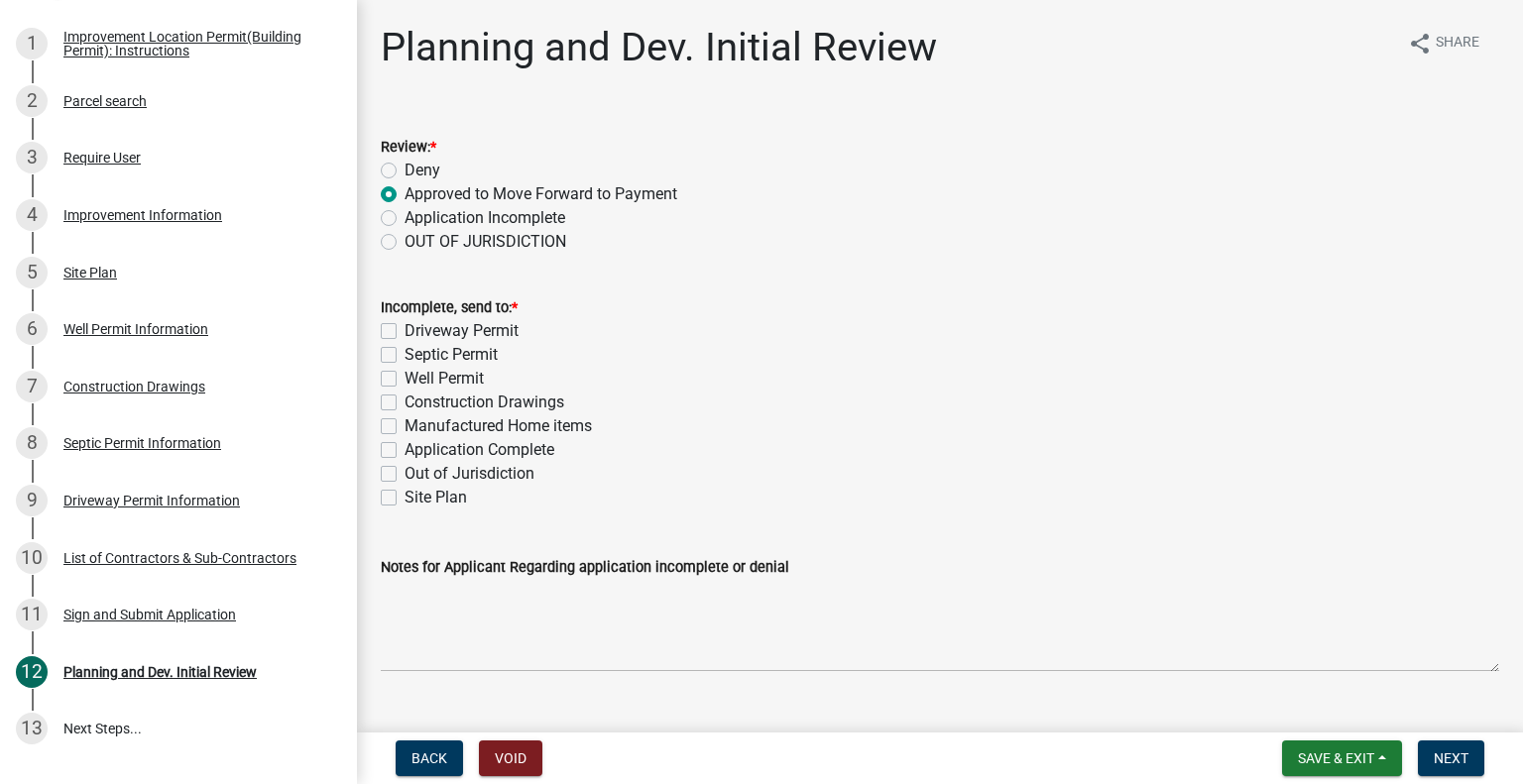radio on "true" 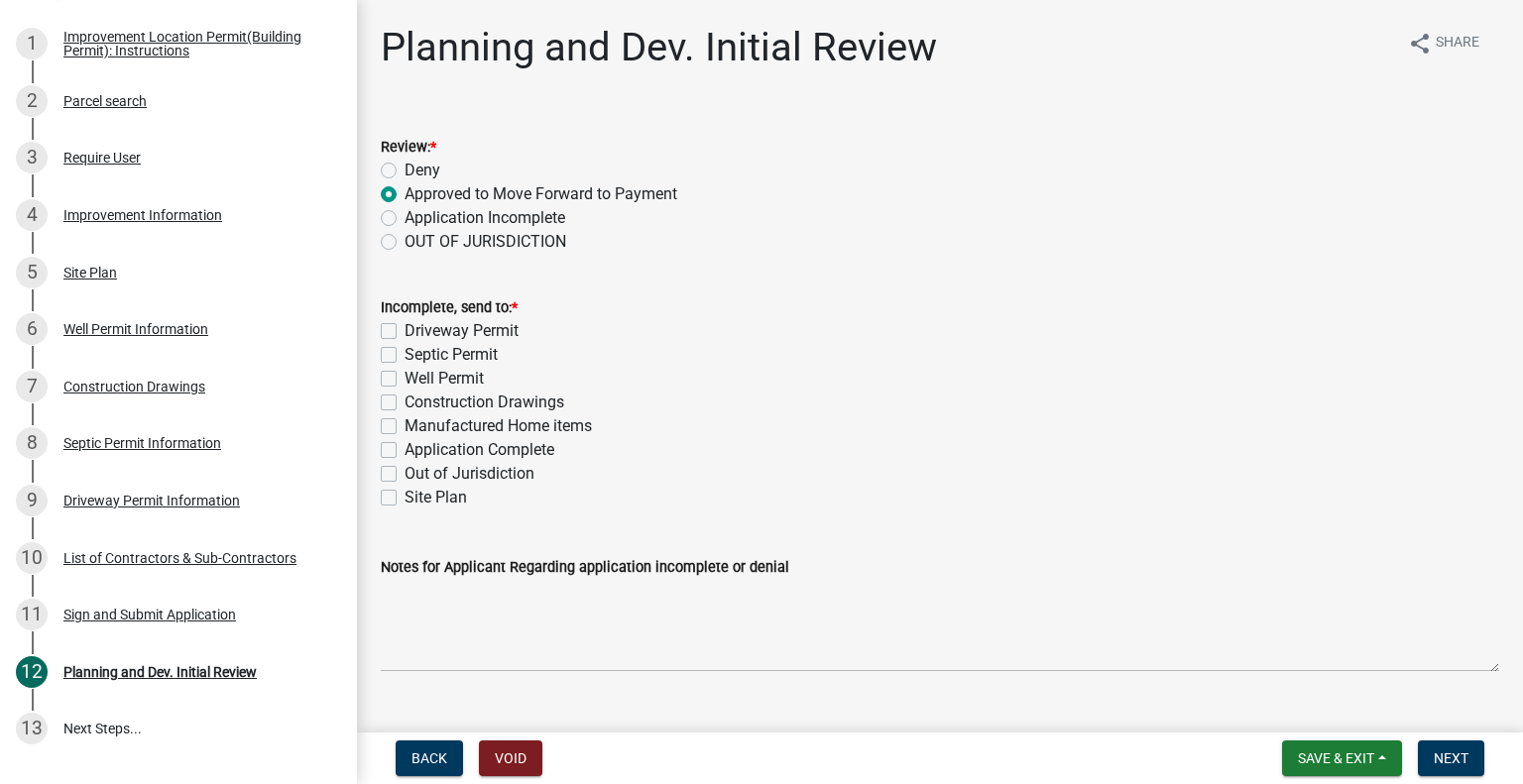click on "Application Complete" 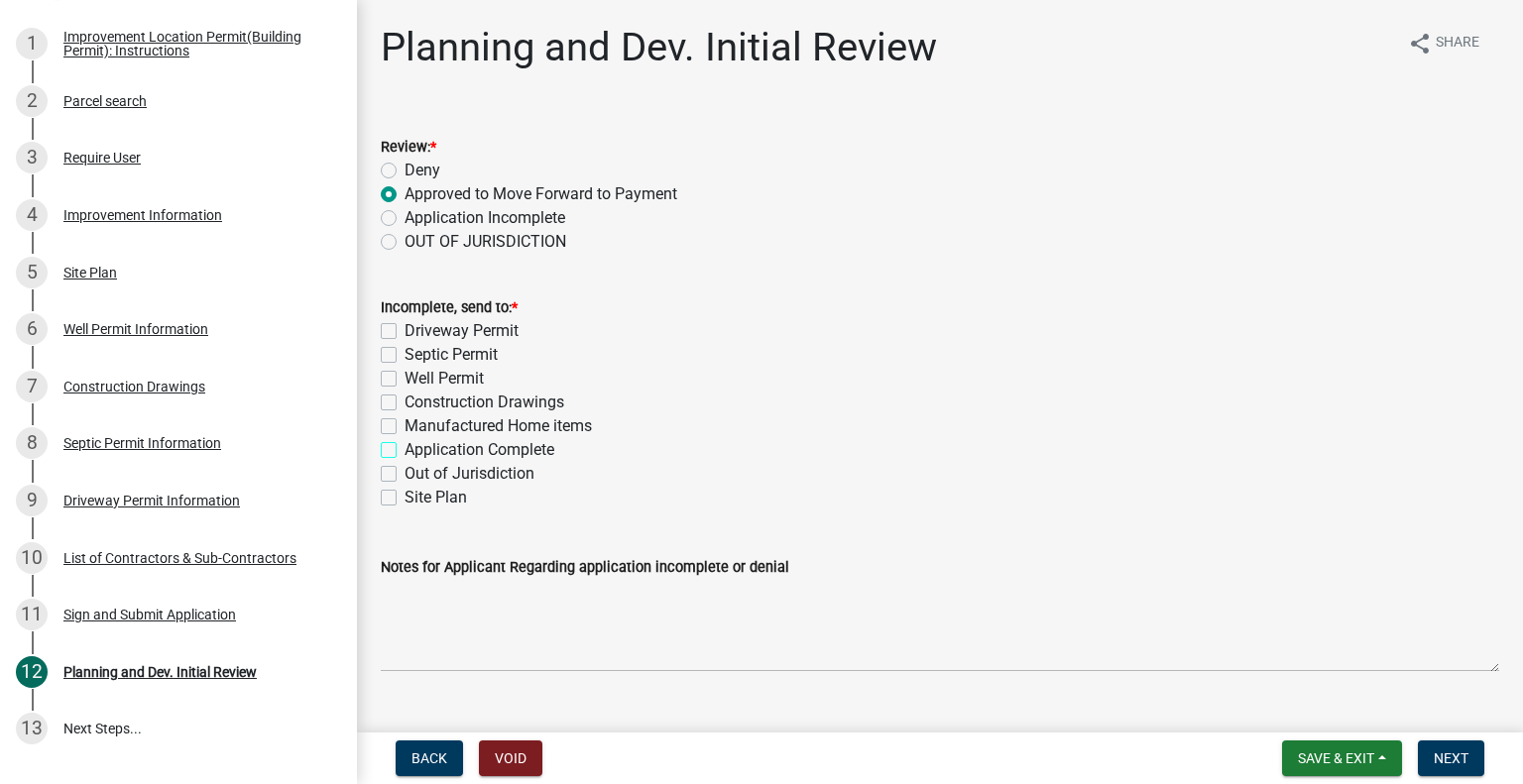 click on "Application Complete" at bounding box center [410, 444] 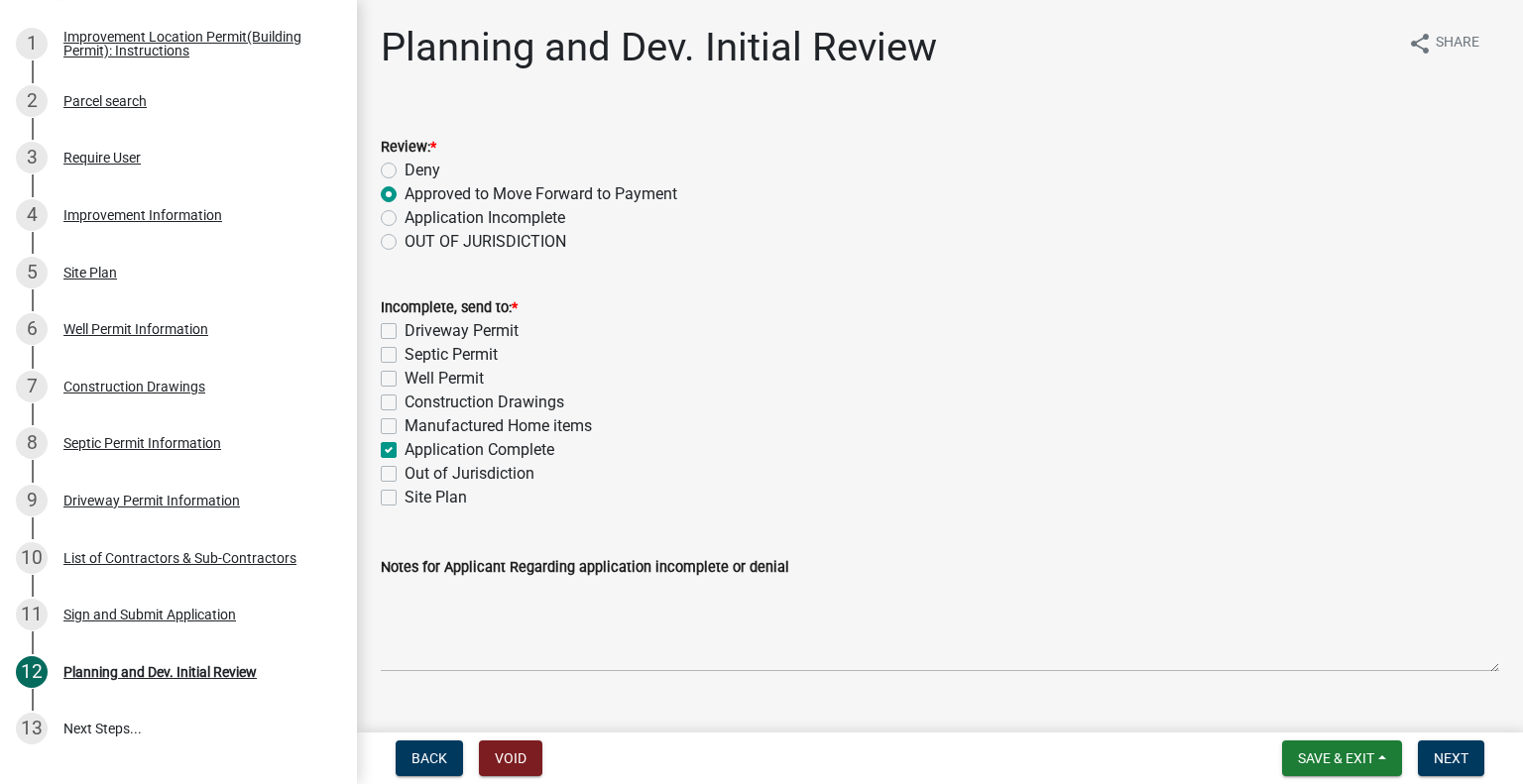 checkbox on "false" 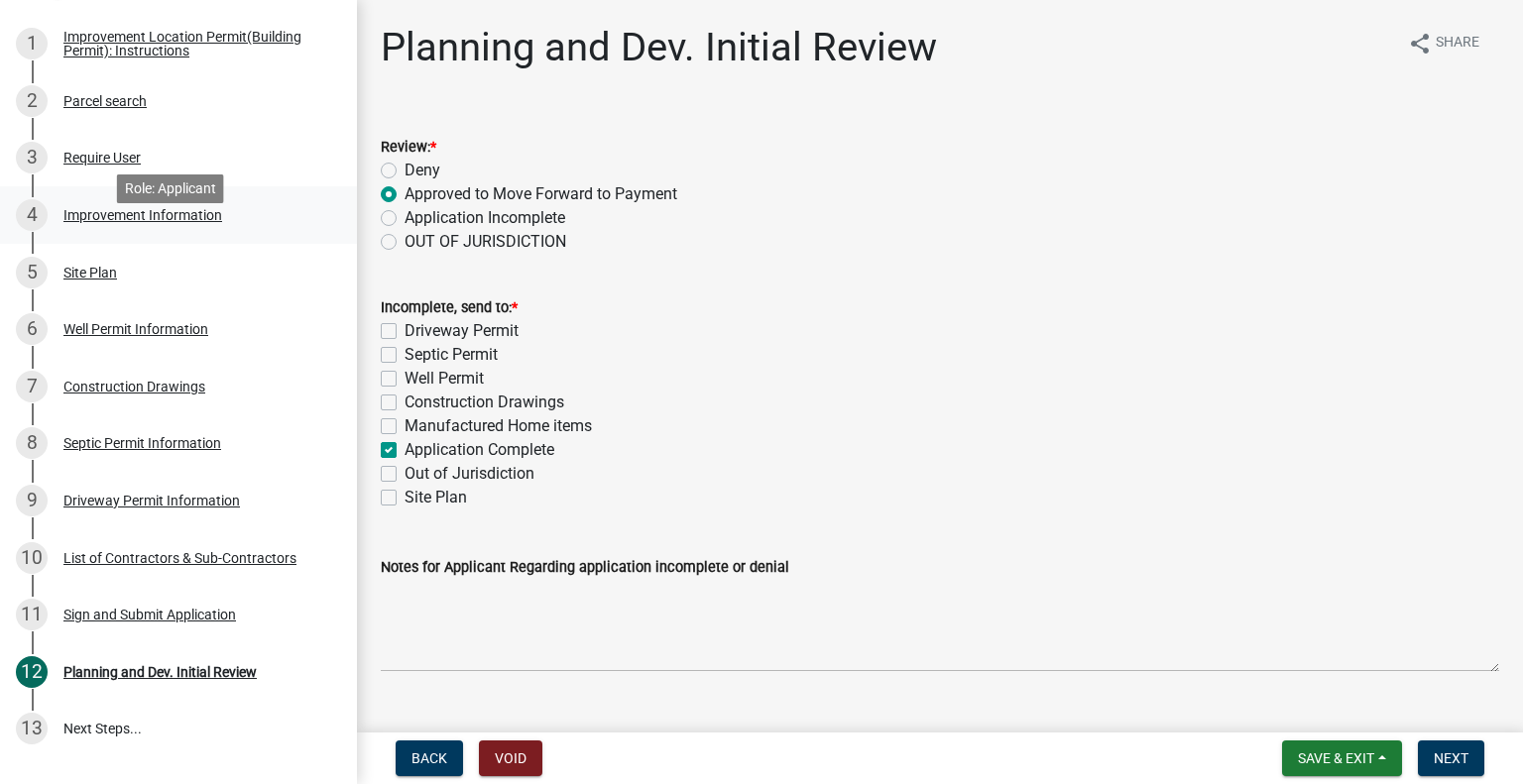 click on "4     Improvement Information" at bounding box center (171, 215) 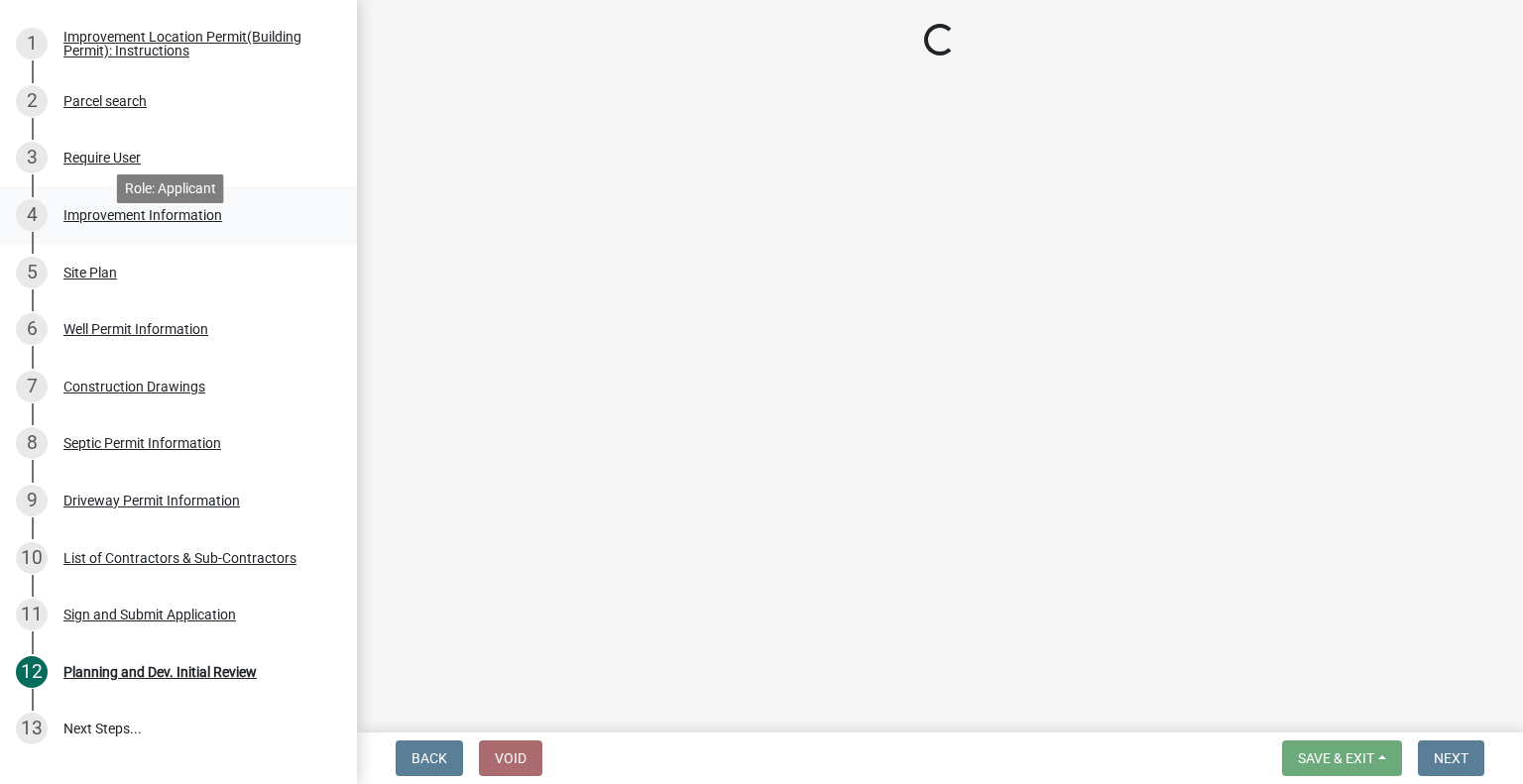select on "[UUID]" 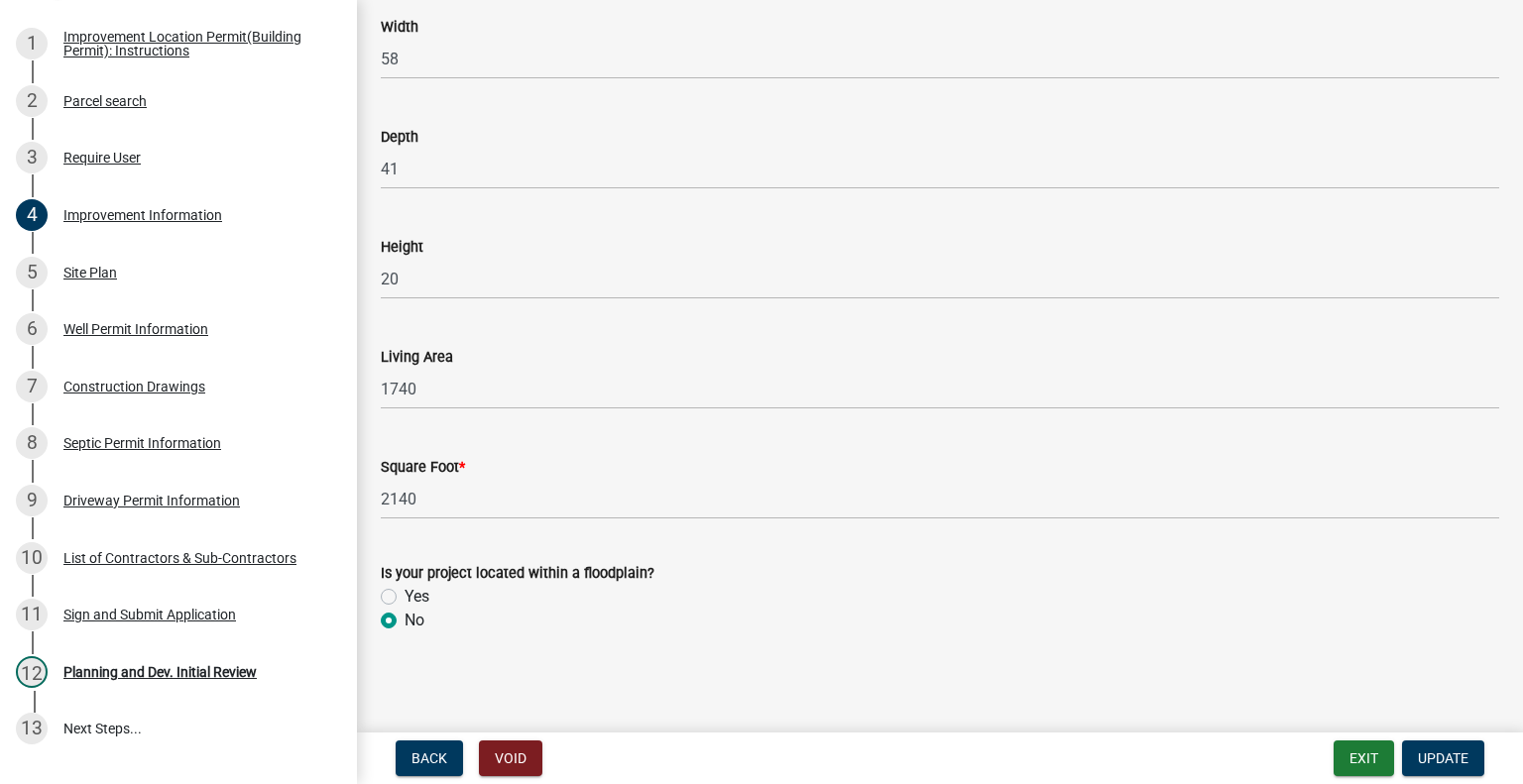 scroll, scrollTop: 2985, scrollLeft: 0, axis: vertical 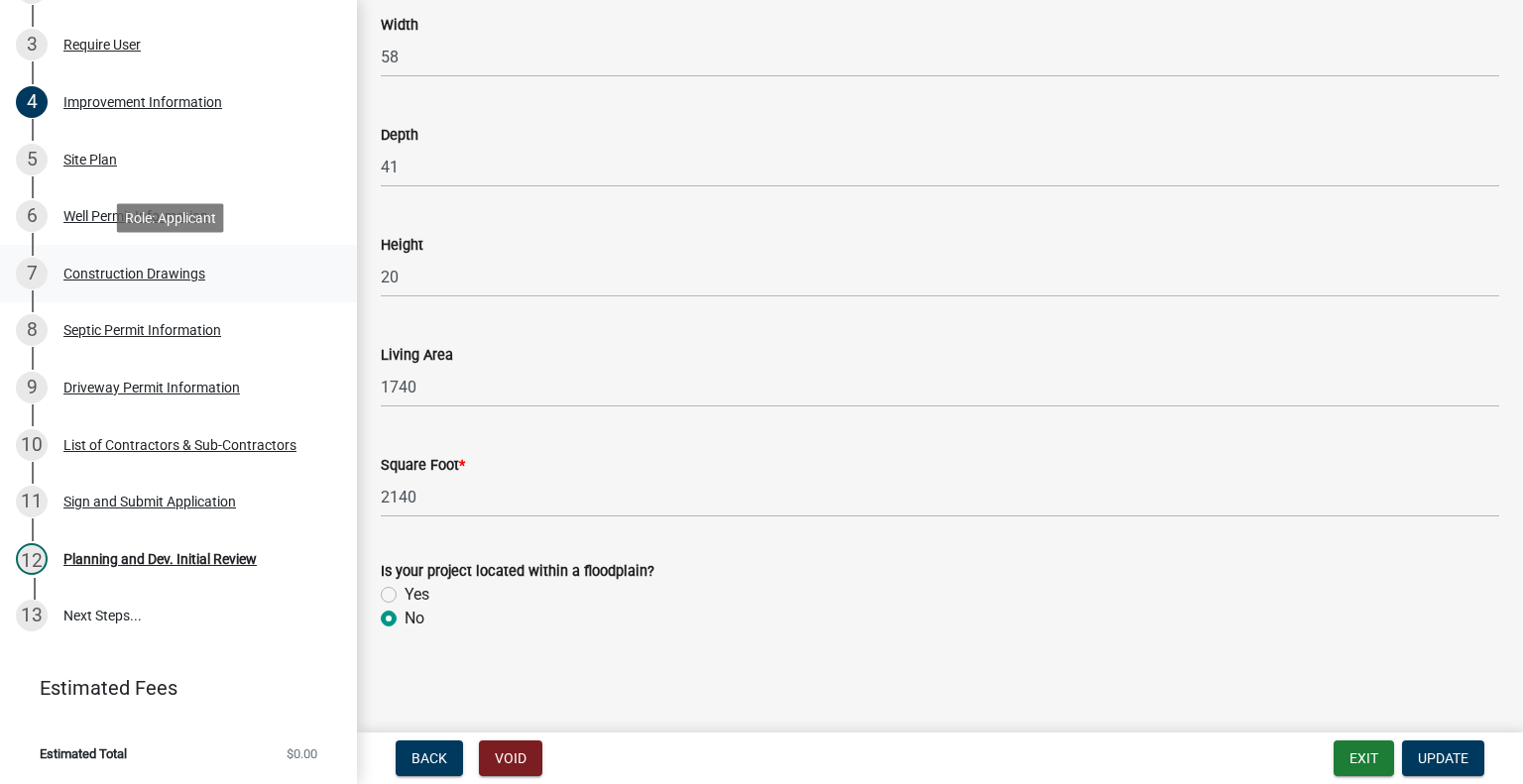 click on "Construction Drawings" at bounding box center [134, 274] 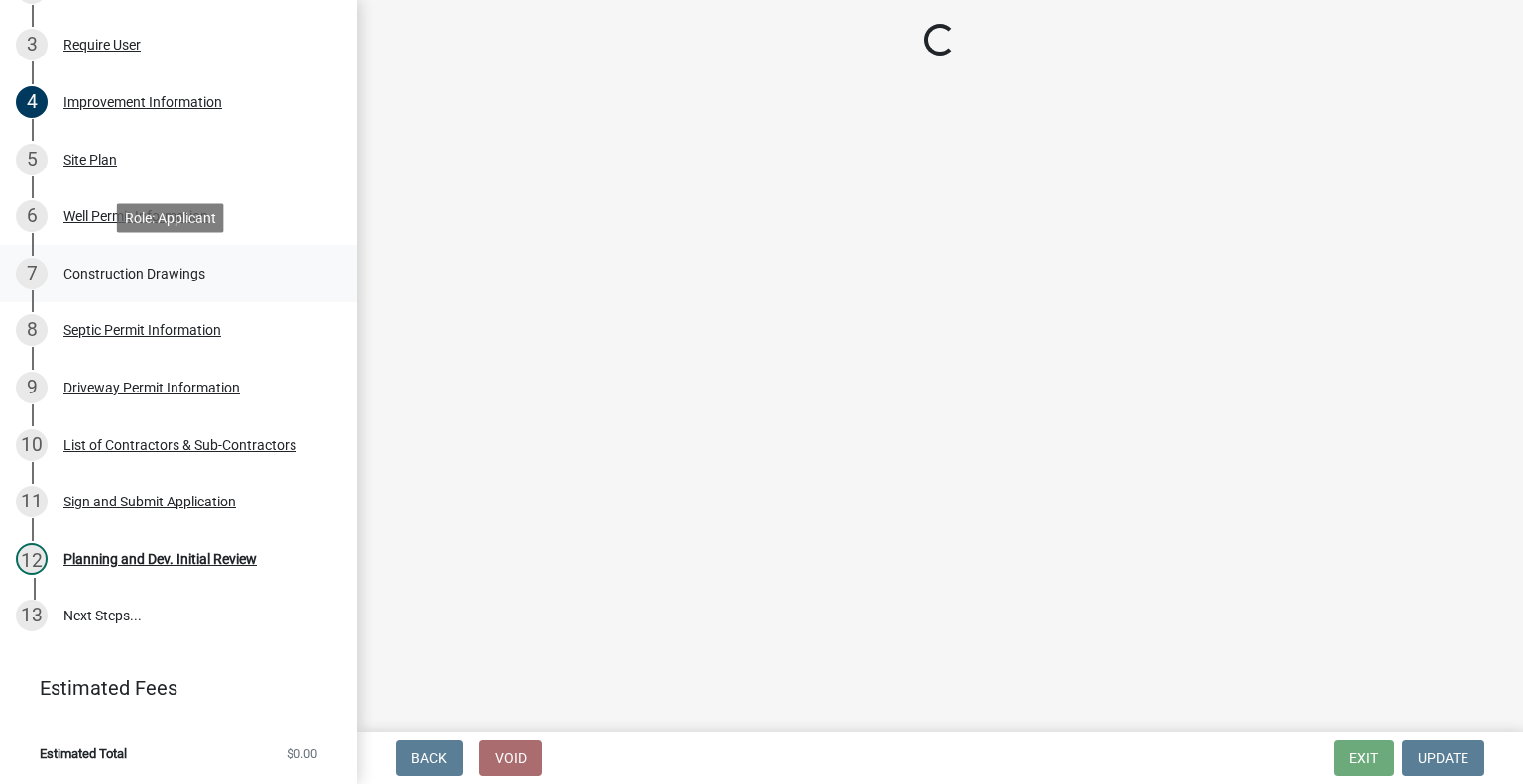 scroll, scrollTop: 0, scrollLeft: 0, axis: both 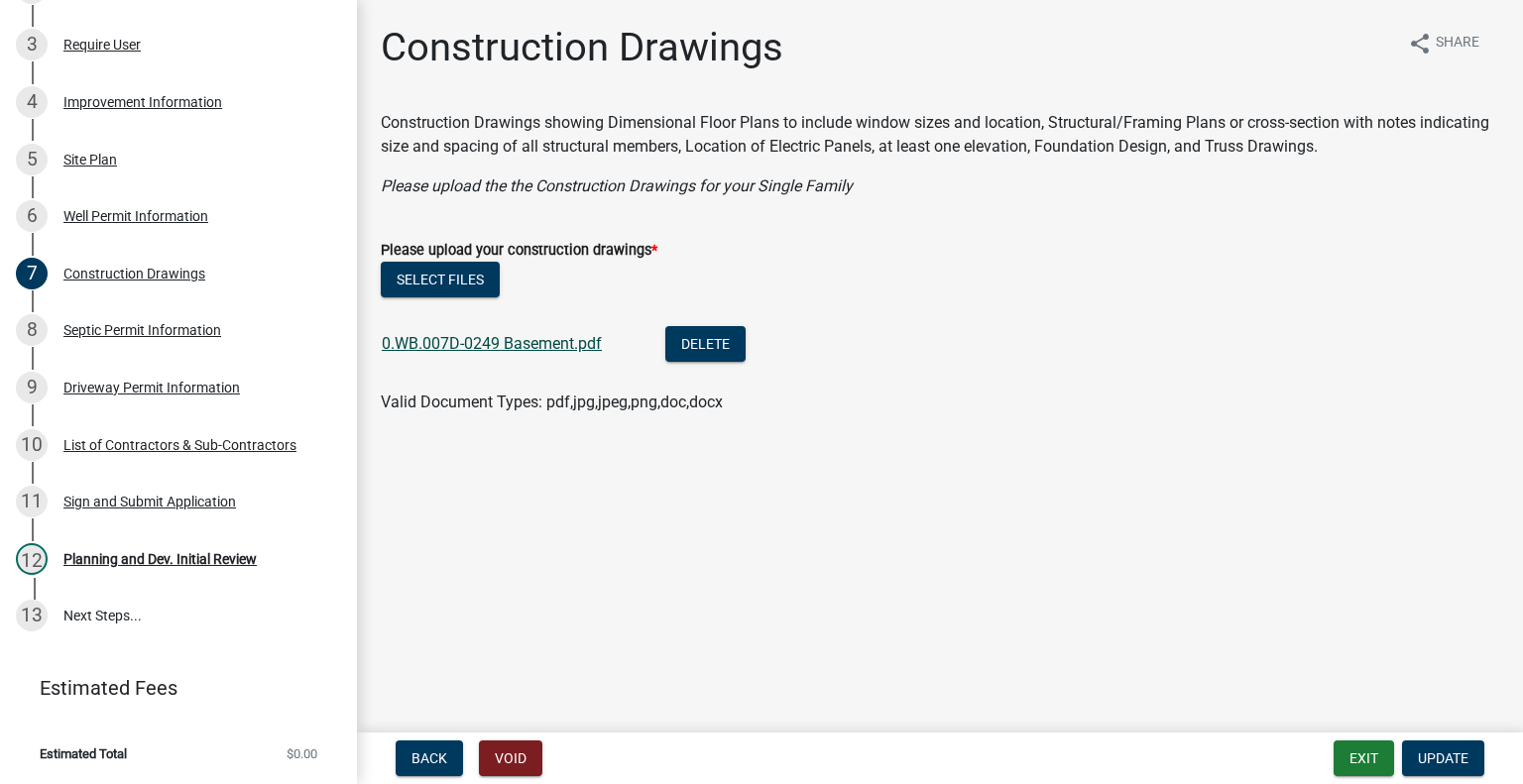click on "0.WB.007D-0249 Basement.pdf" 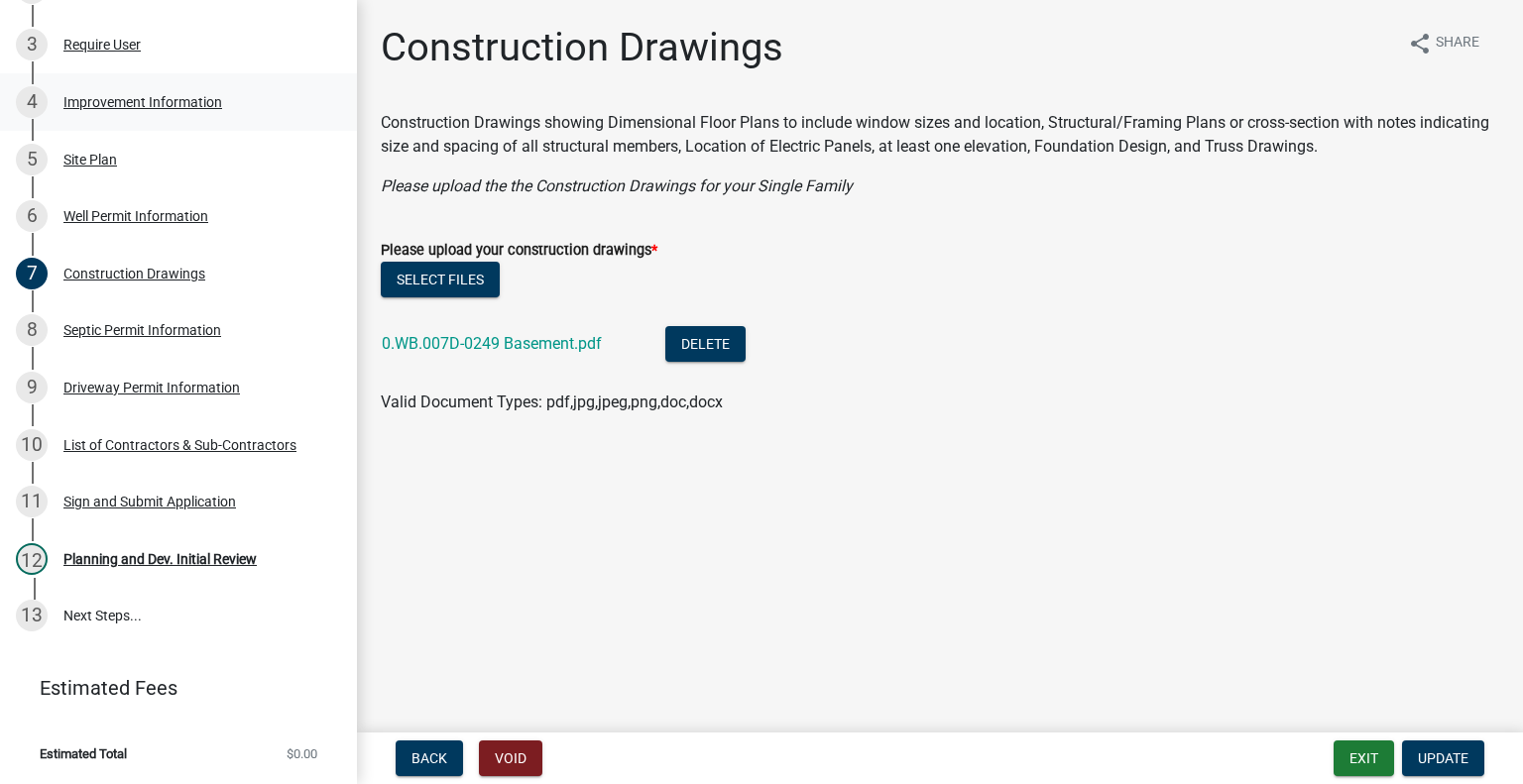 click on "Improvement Information" at bounding box center [143, 102] 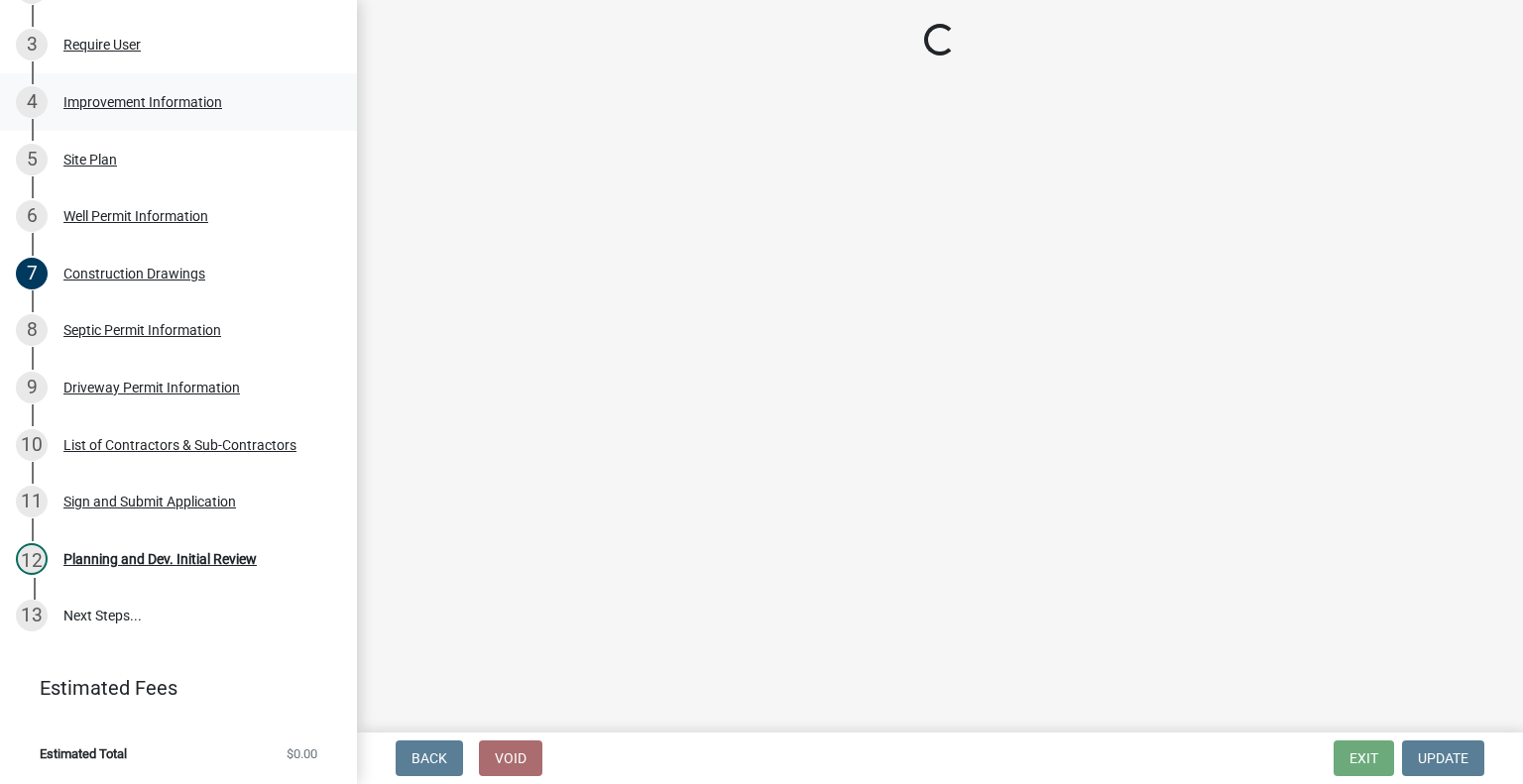 select on "[UUID]" 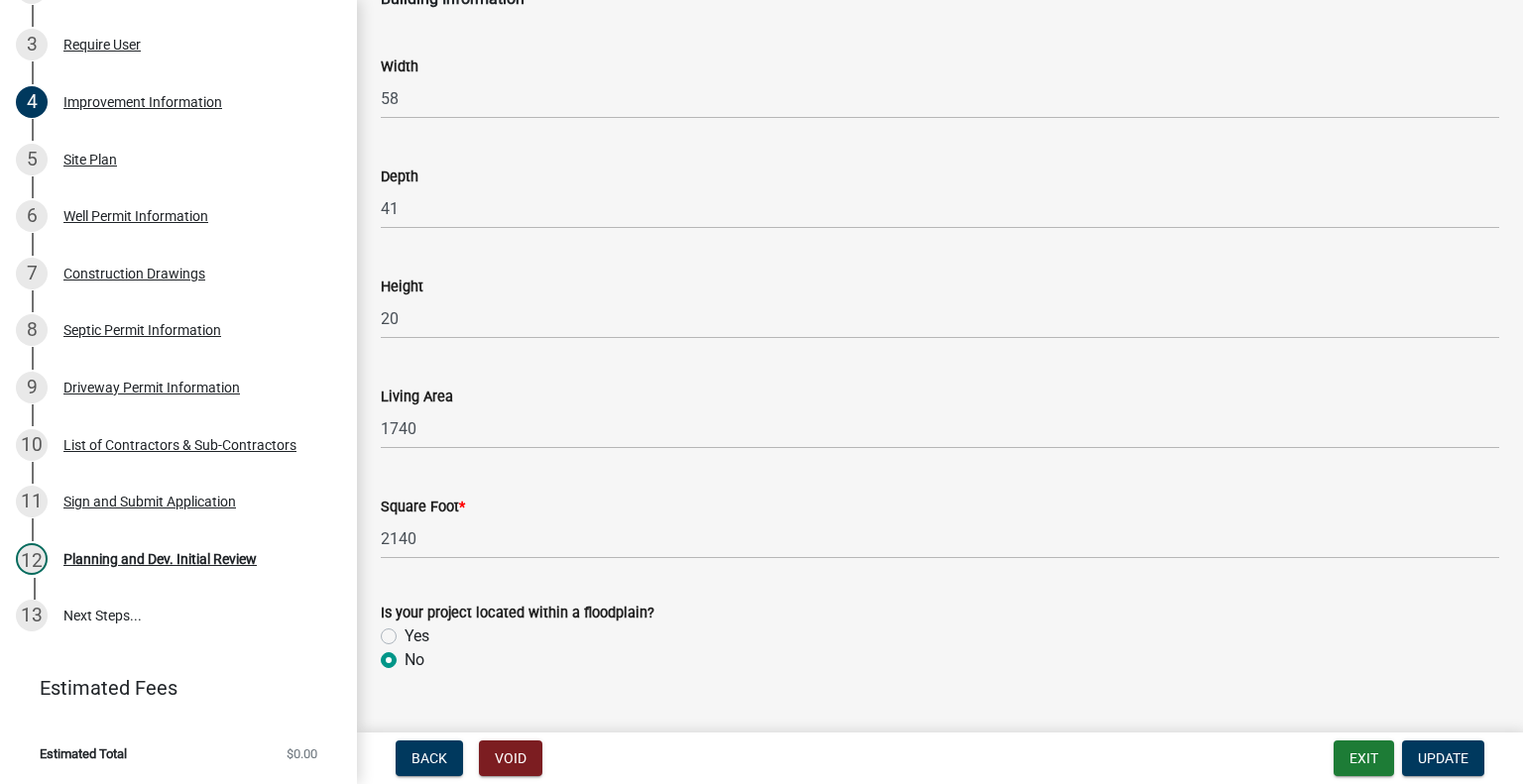 scroll, scrollTop: 2985, scrollLeft: 0, axis: vertical 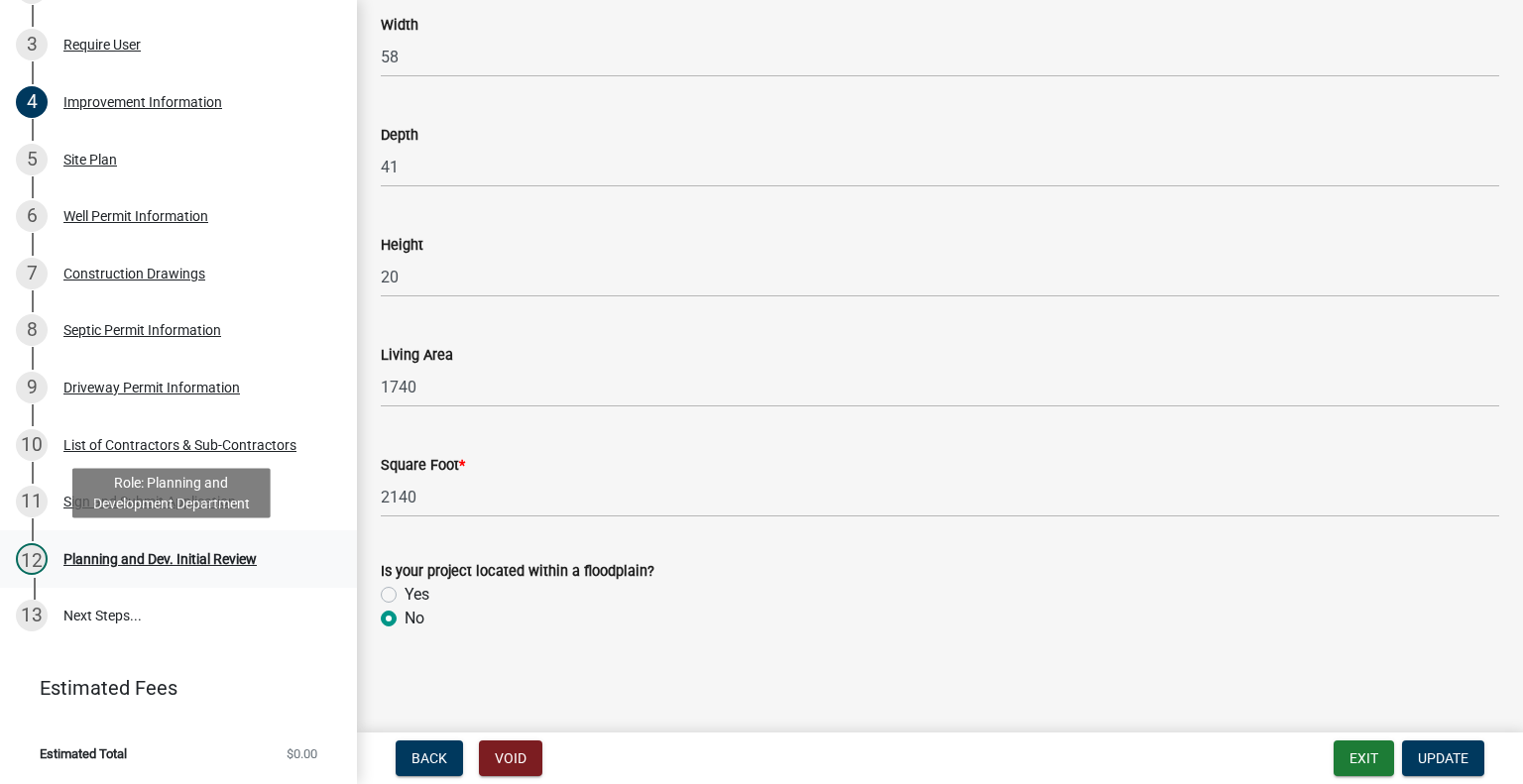 click on "Planning and Dev. Initial Review" at bounding box center (160, 559) 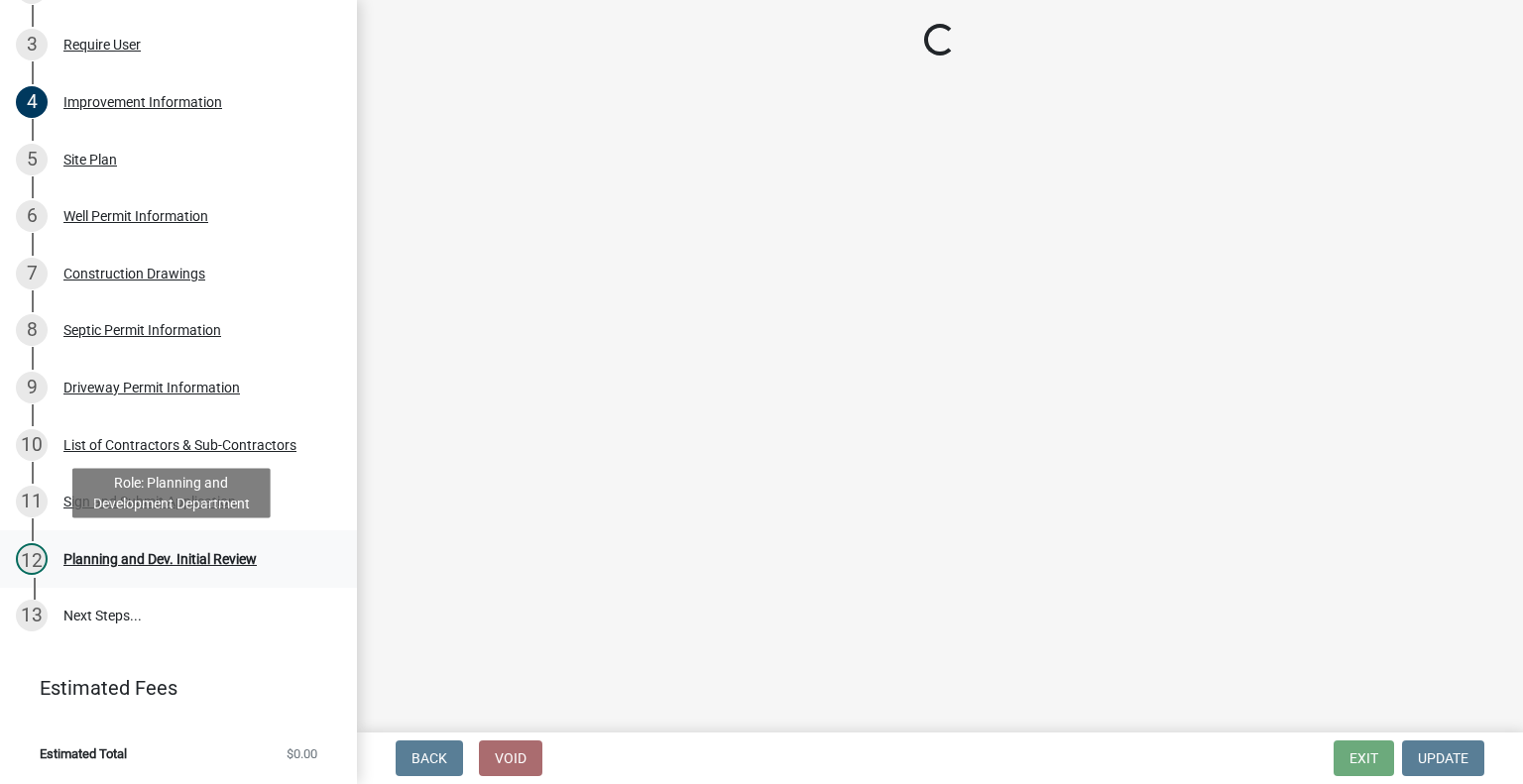 scroll, scrollTop: 0, scrollLeft: 0, axis: both 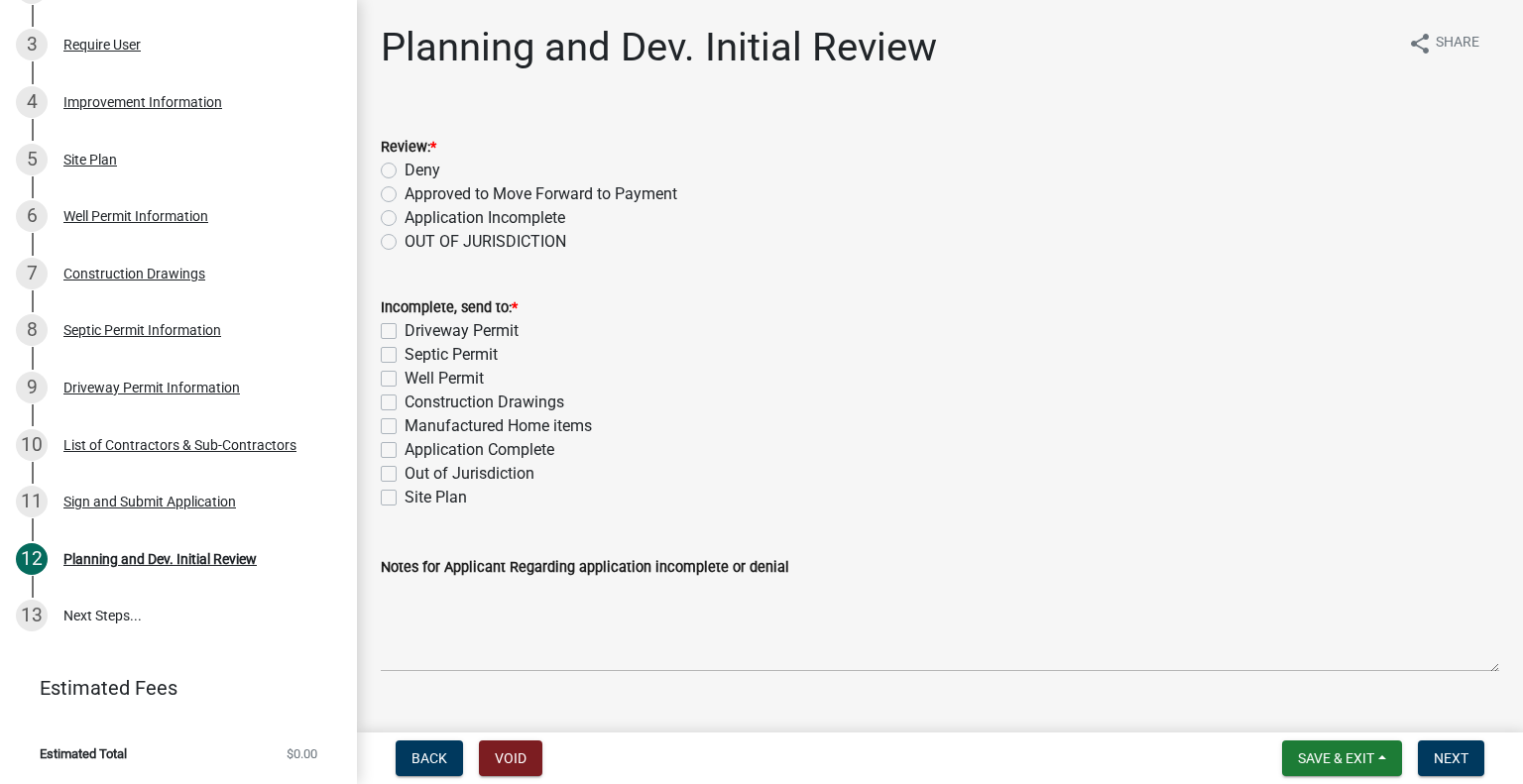 click on "Approved to Move Forward to Payment" 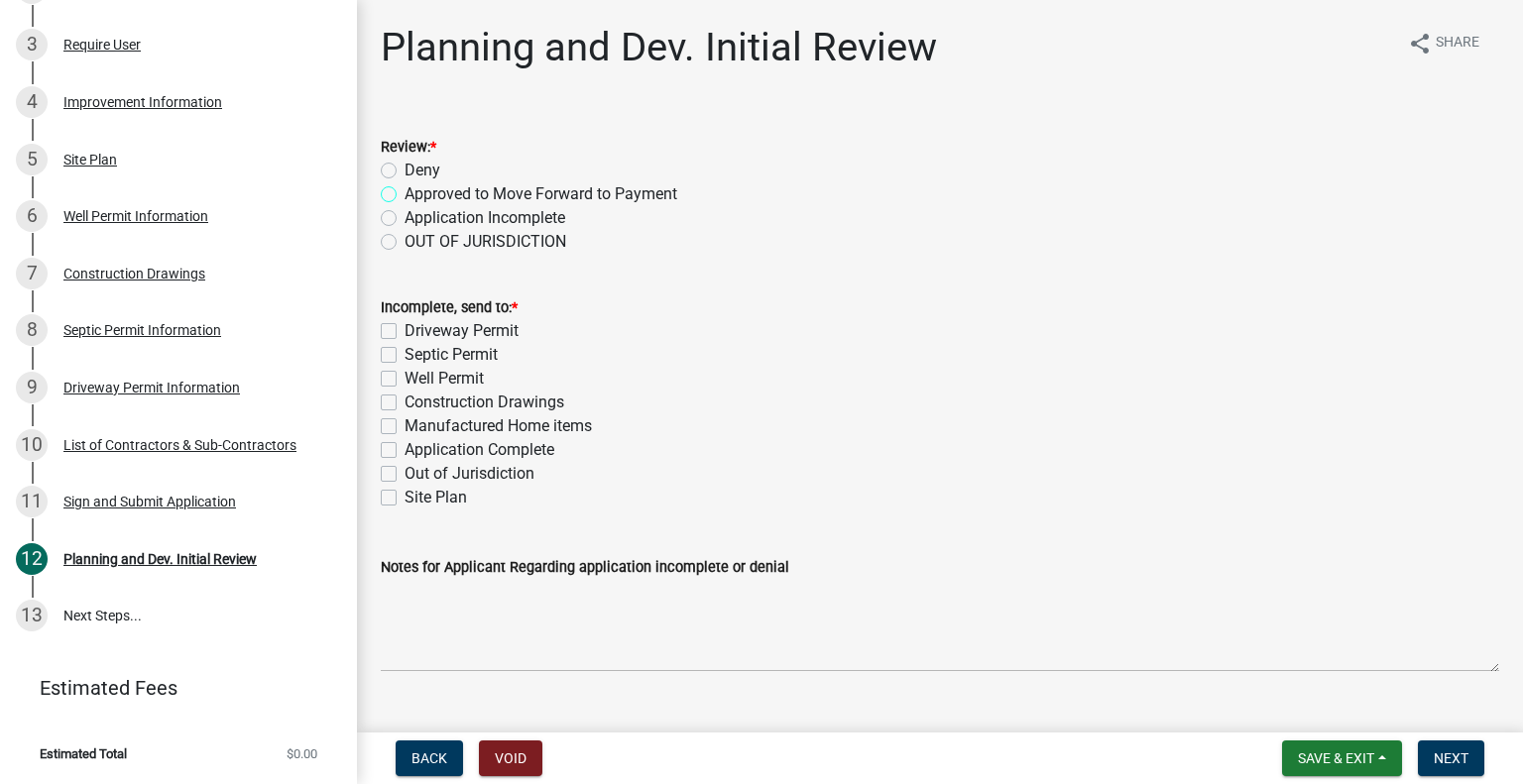 click on "Approved to Move Forward to Payment" at bounding box center [410, 188] 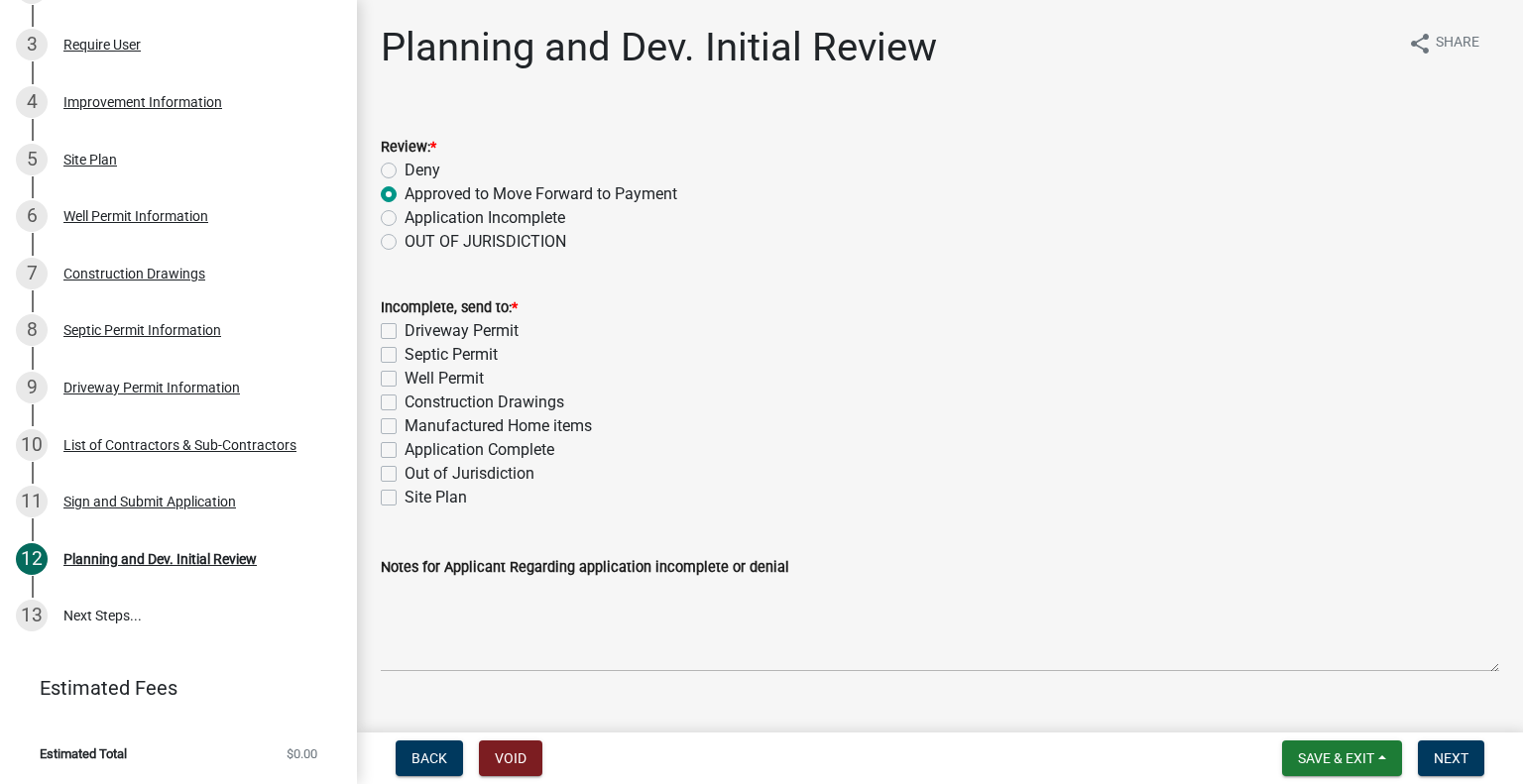 radio on "true" 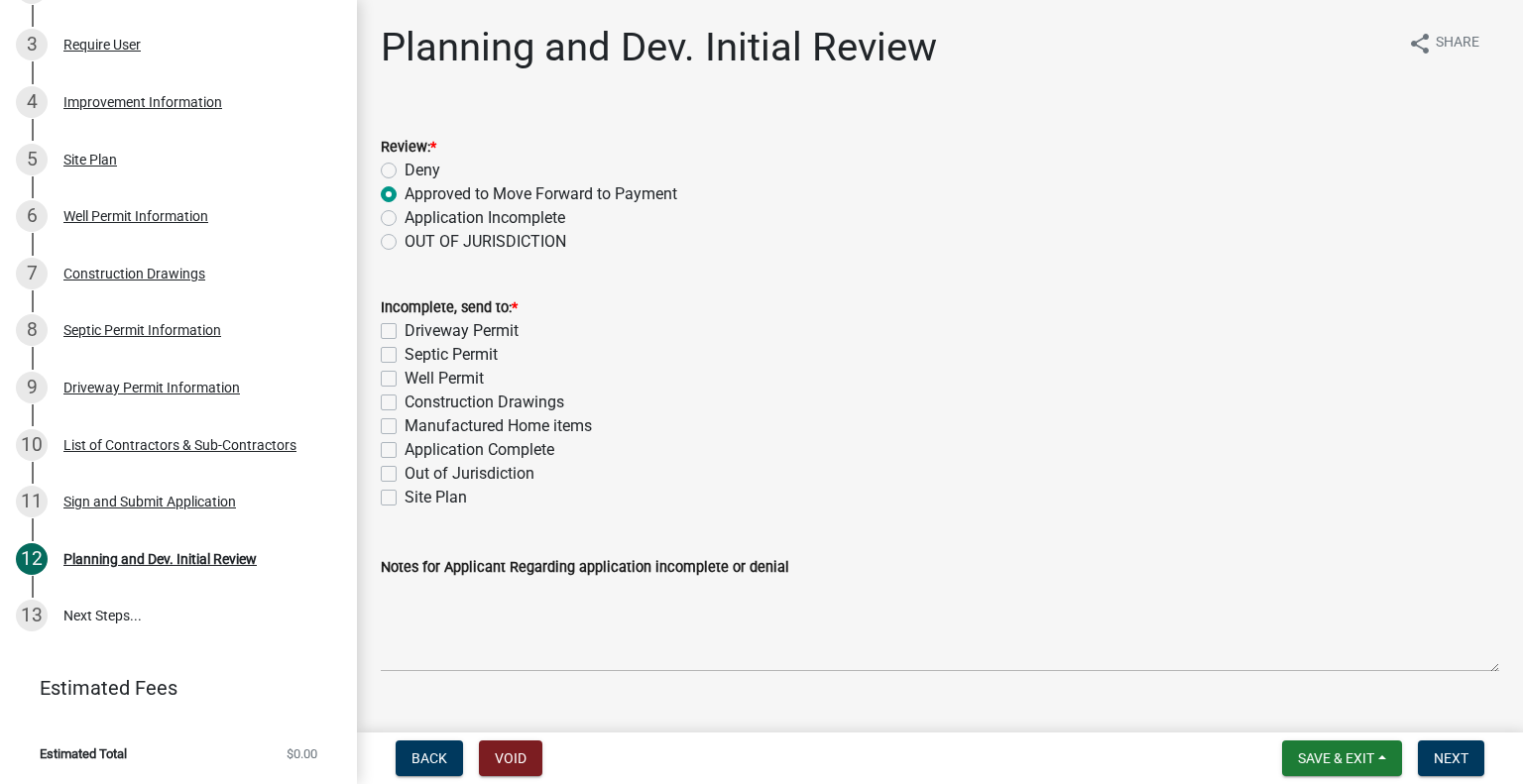 click on "Application Complete" 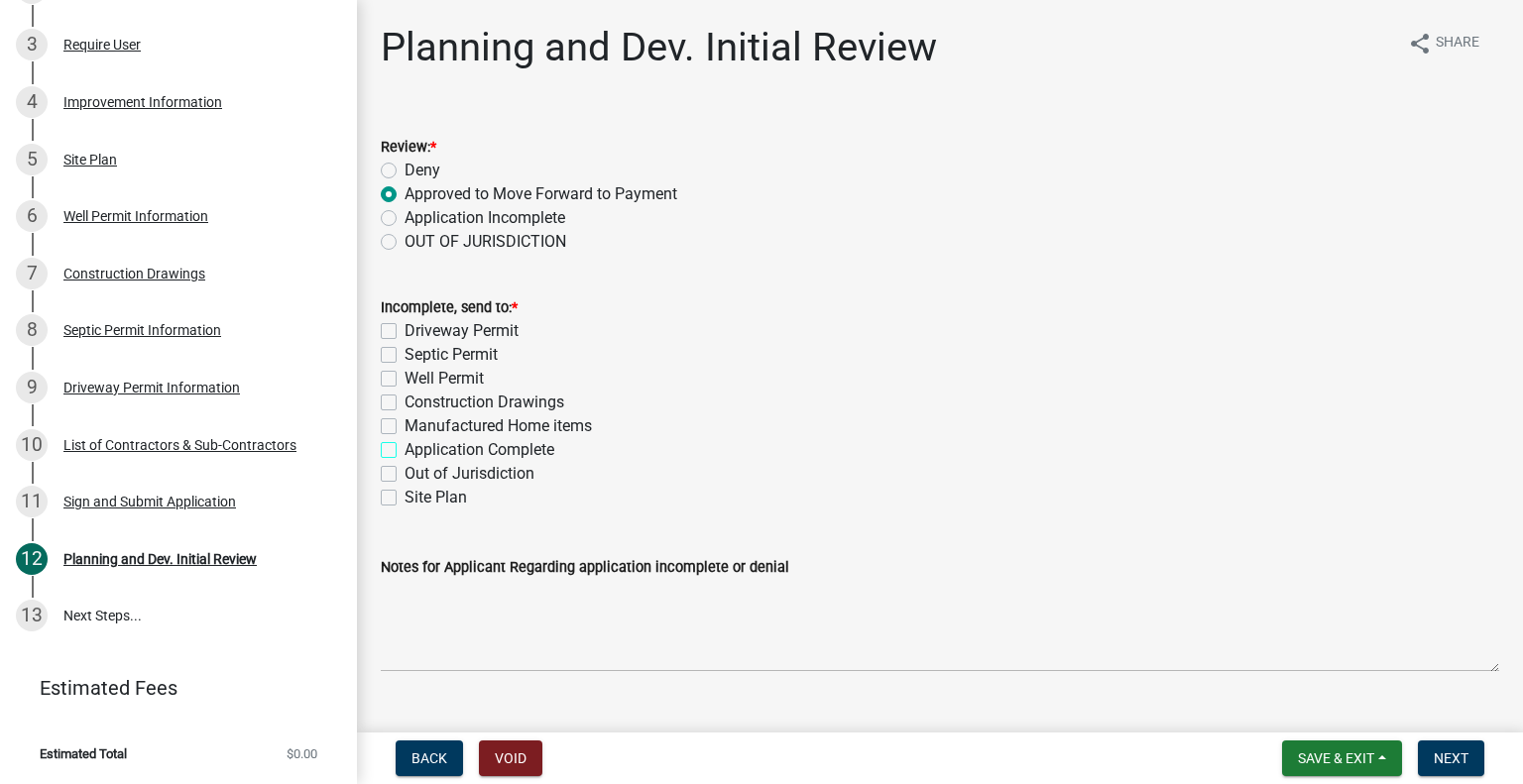 click on "Application Complete" at bounding box center (410, 444) 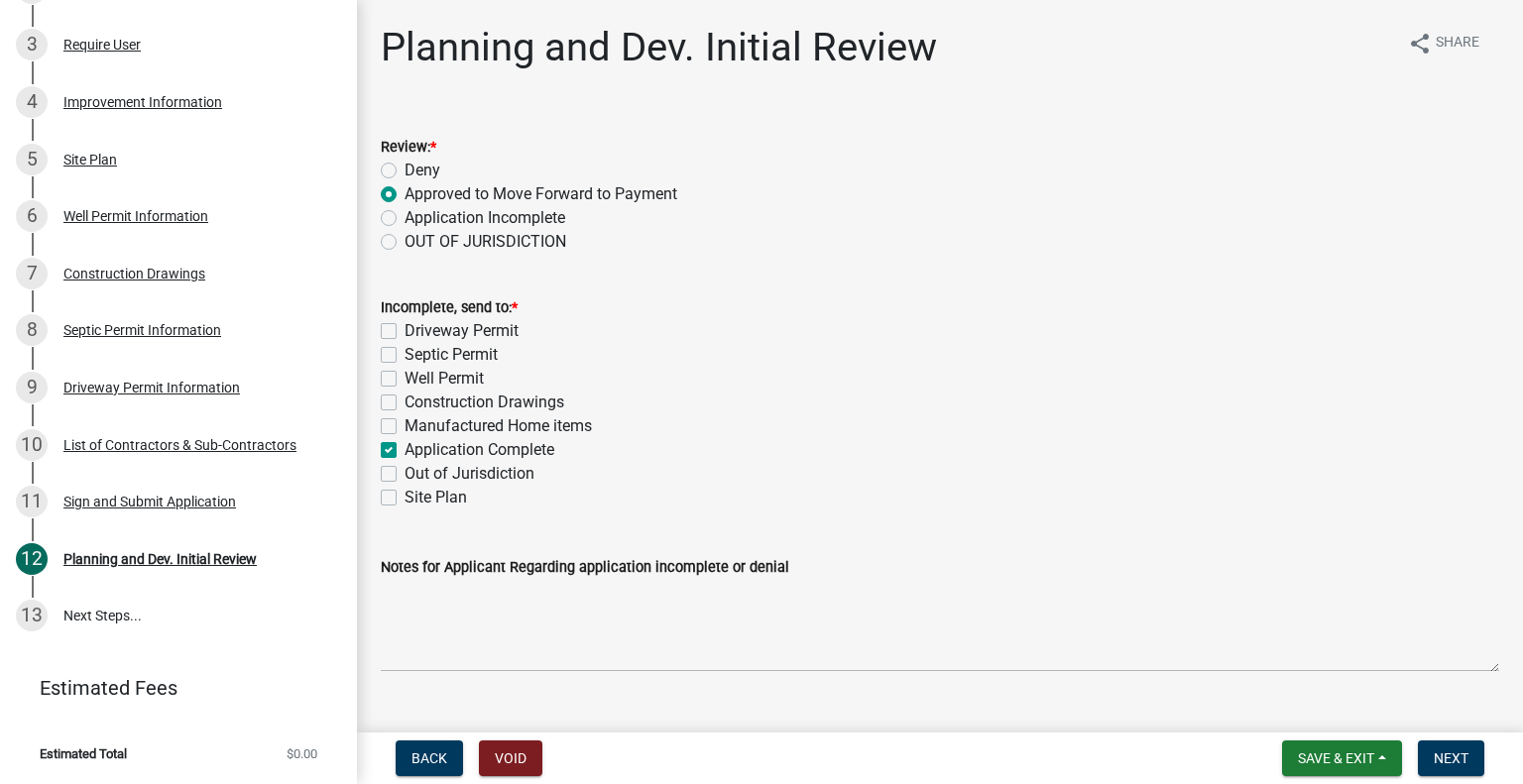 checkbox on "false" 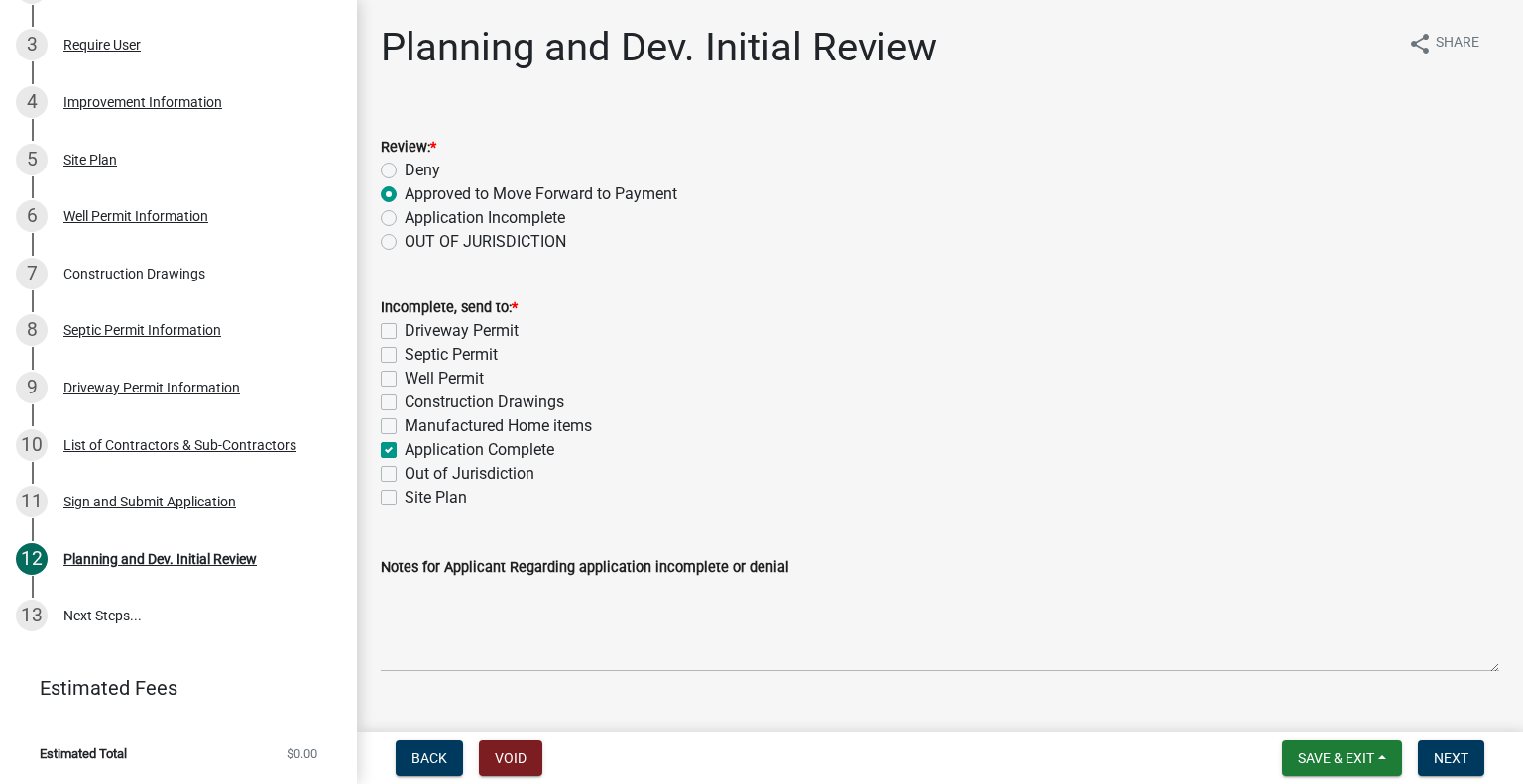 scroll, scrollTop: 40, scrollLeft: 0, axis: vertical 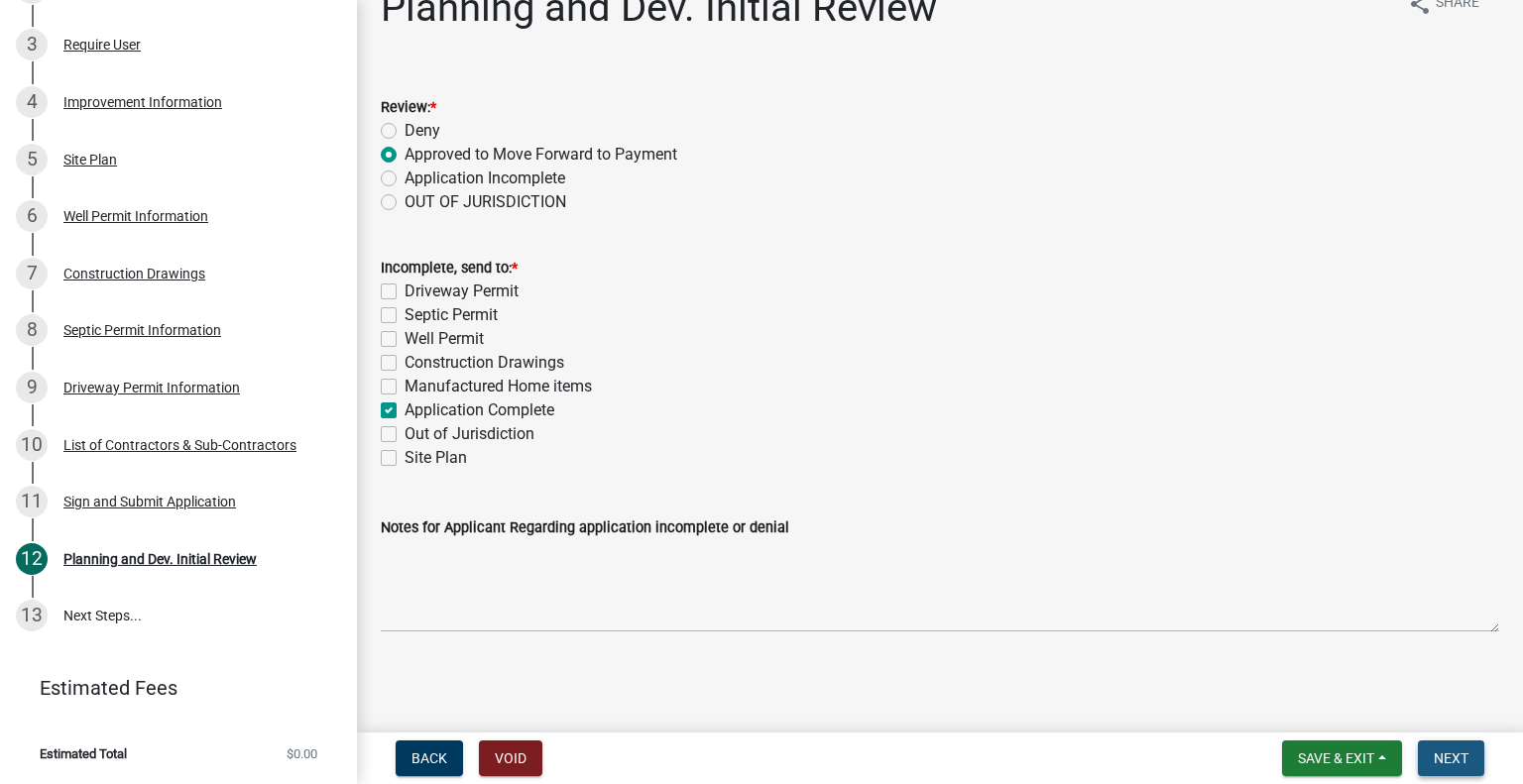 click on "Next" at bounding box center (1451, 758) 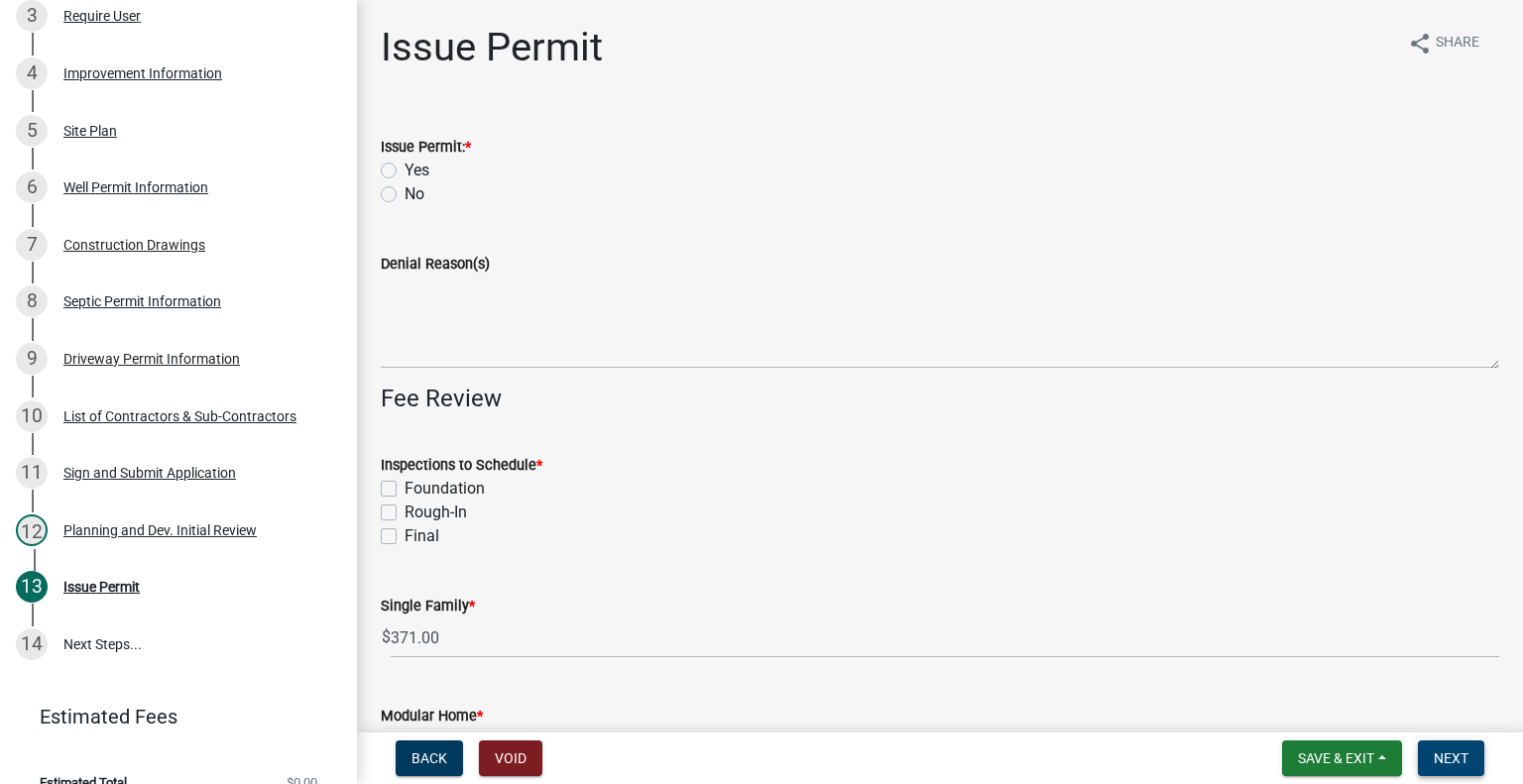 scroll, scrollTop: 595, scrollLeft: 0, axis: vertical 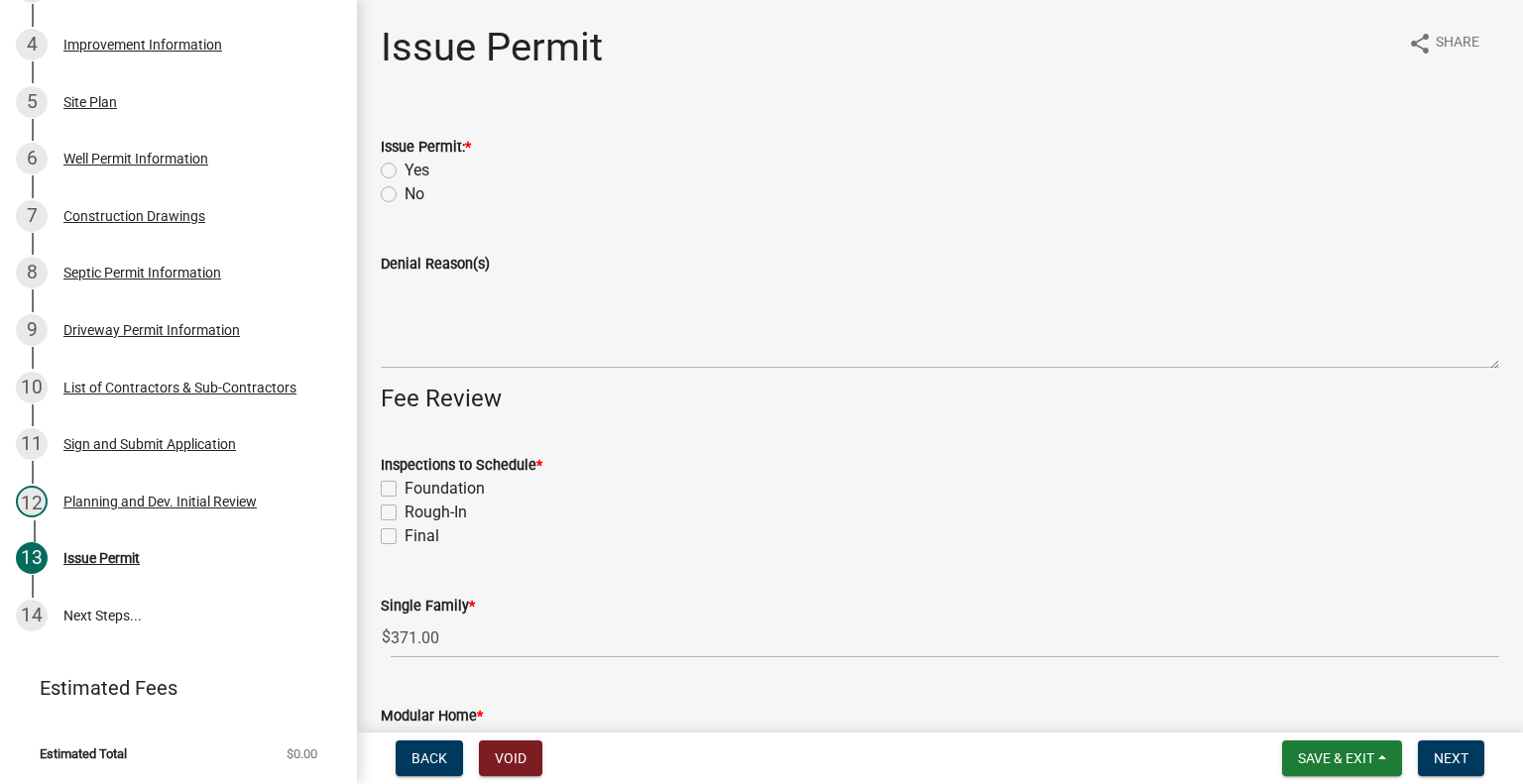 click on "Yes" 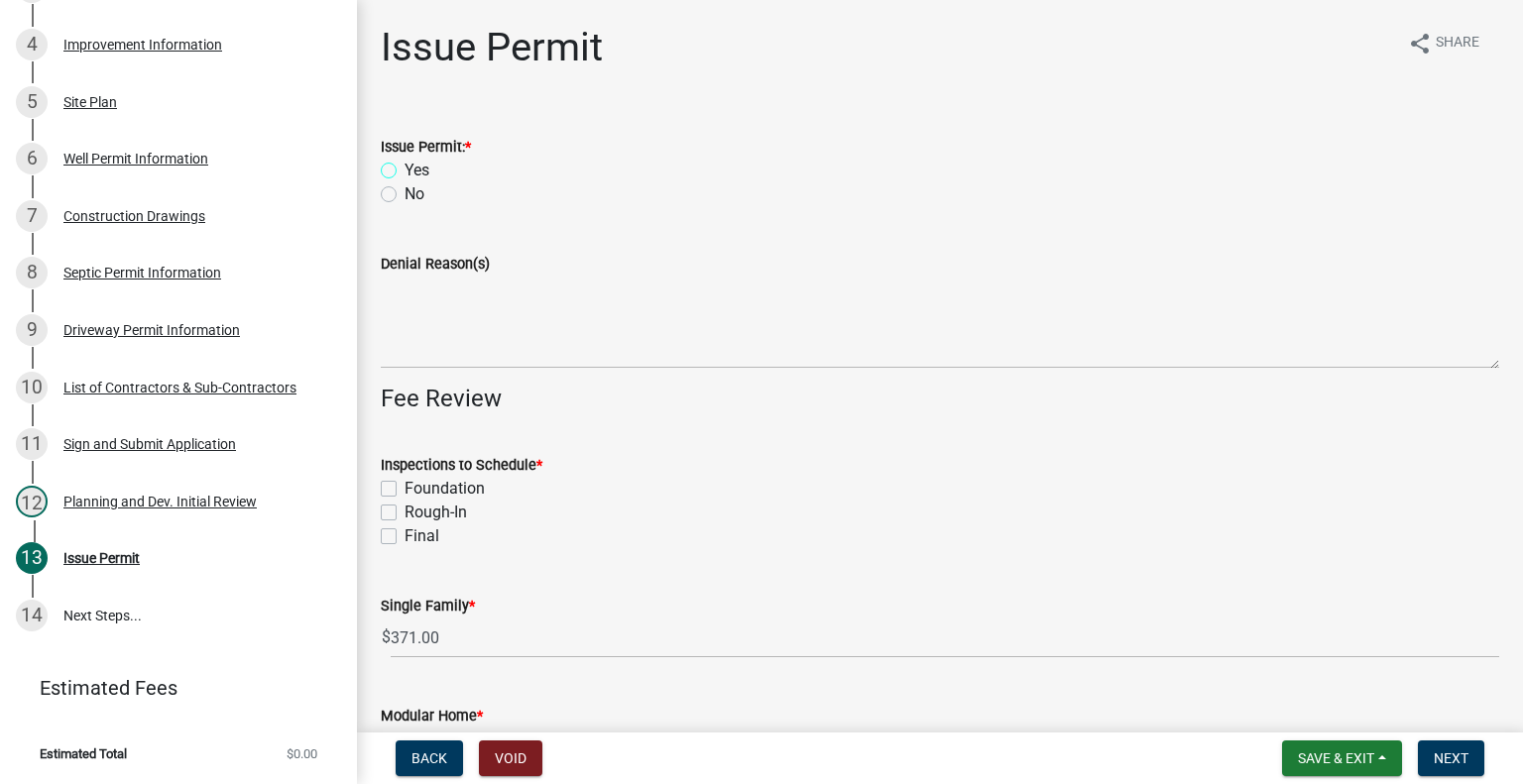 click on "Yes" at bounding box center [410, 165] 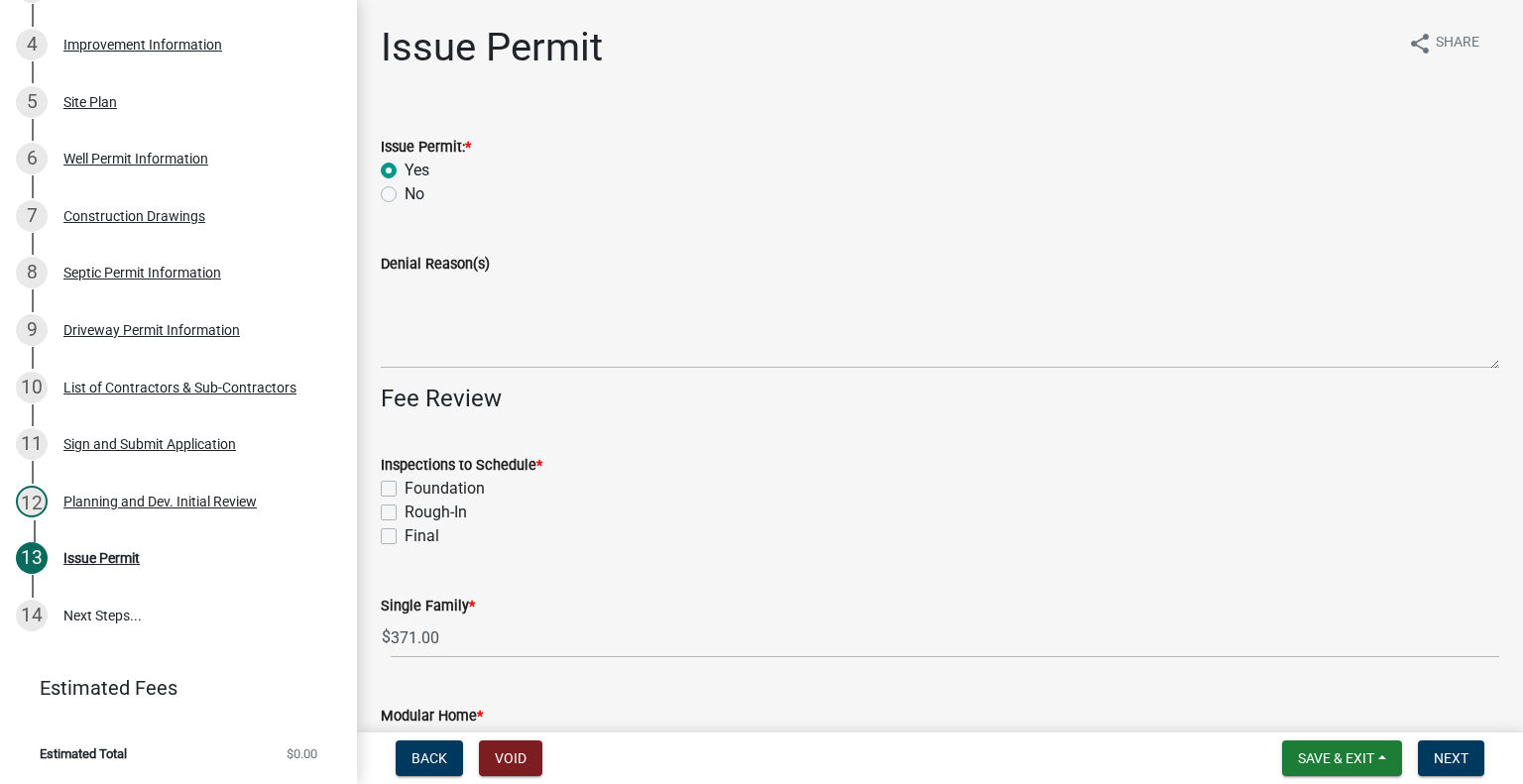 radio on "true" 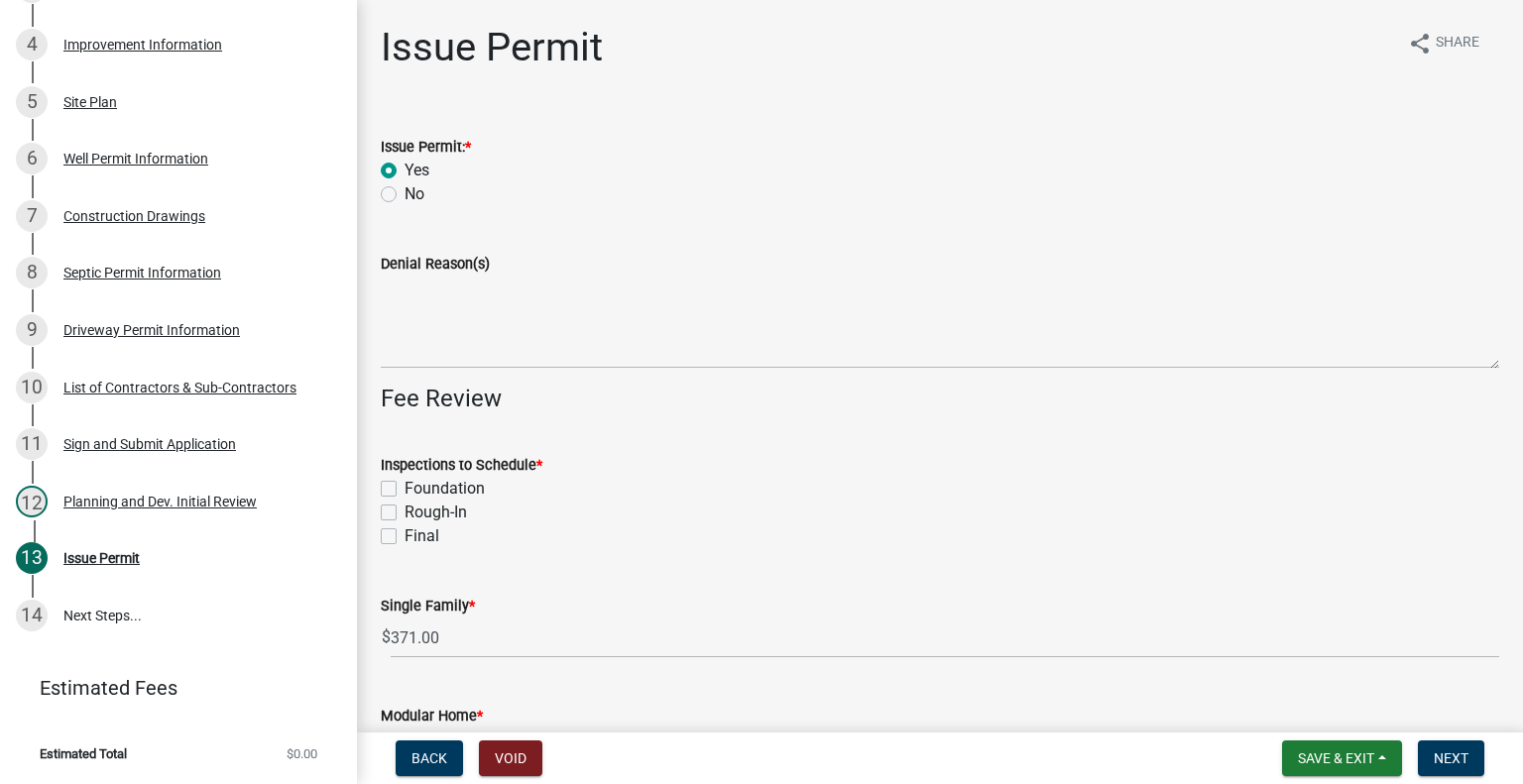 click on "Foundation" 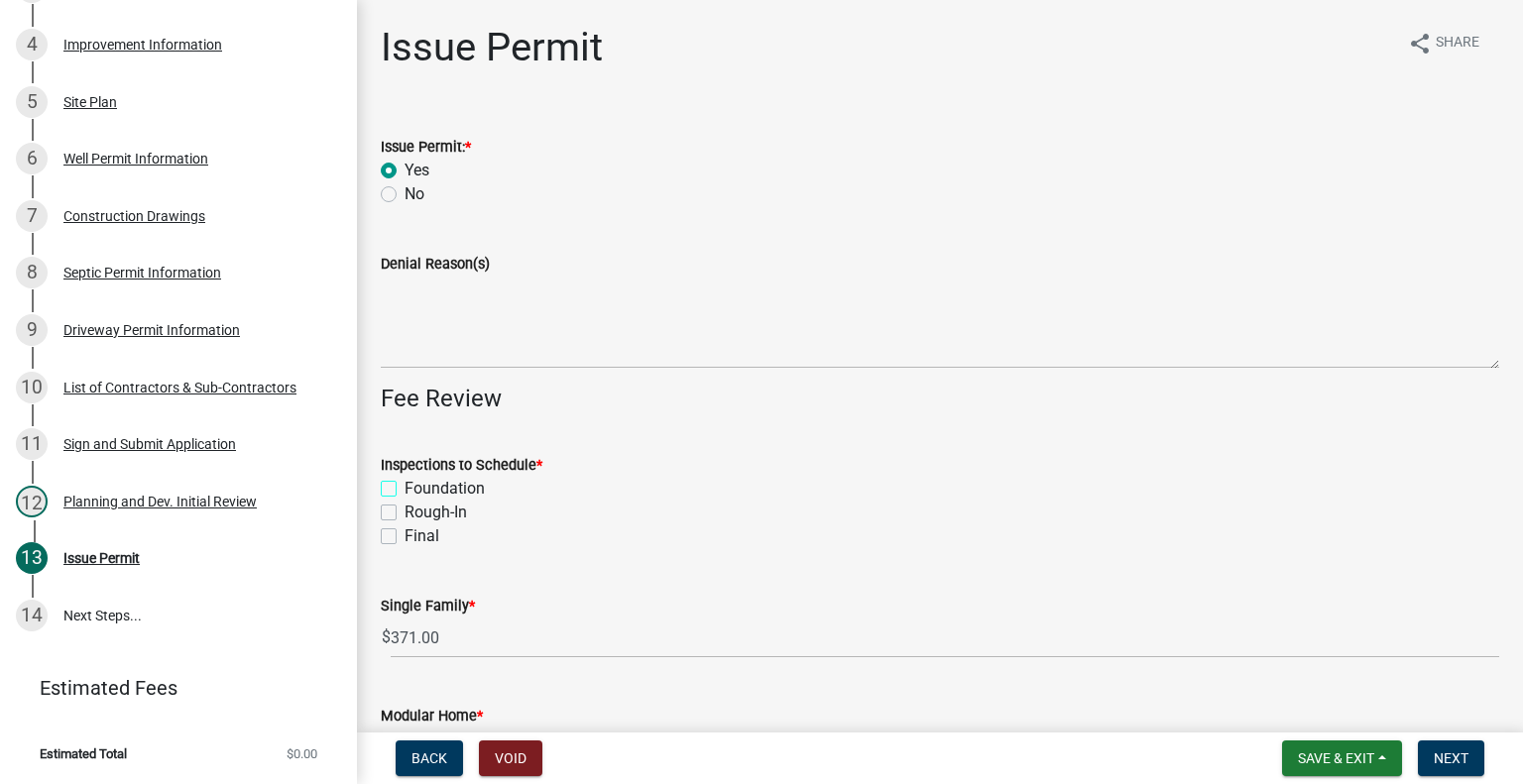 click on "Foundation" at bounding box center (410, 483) 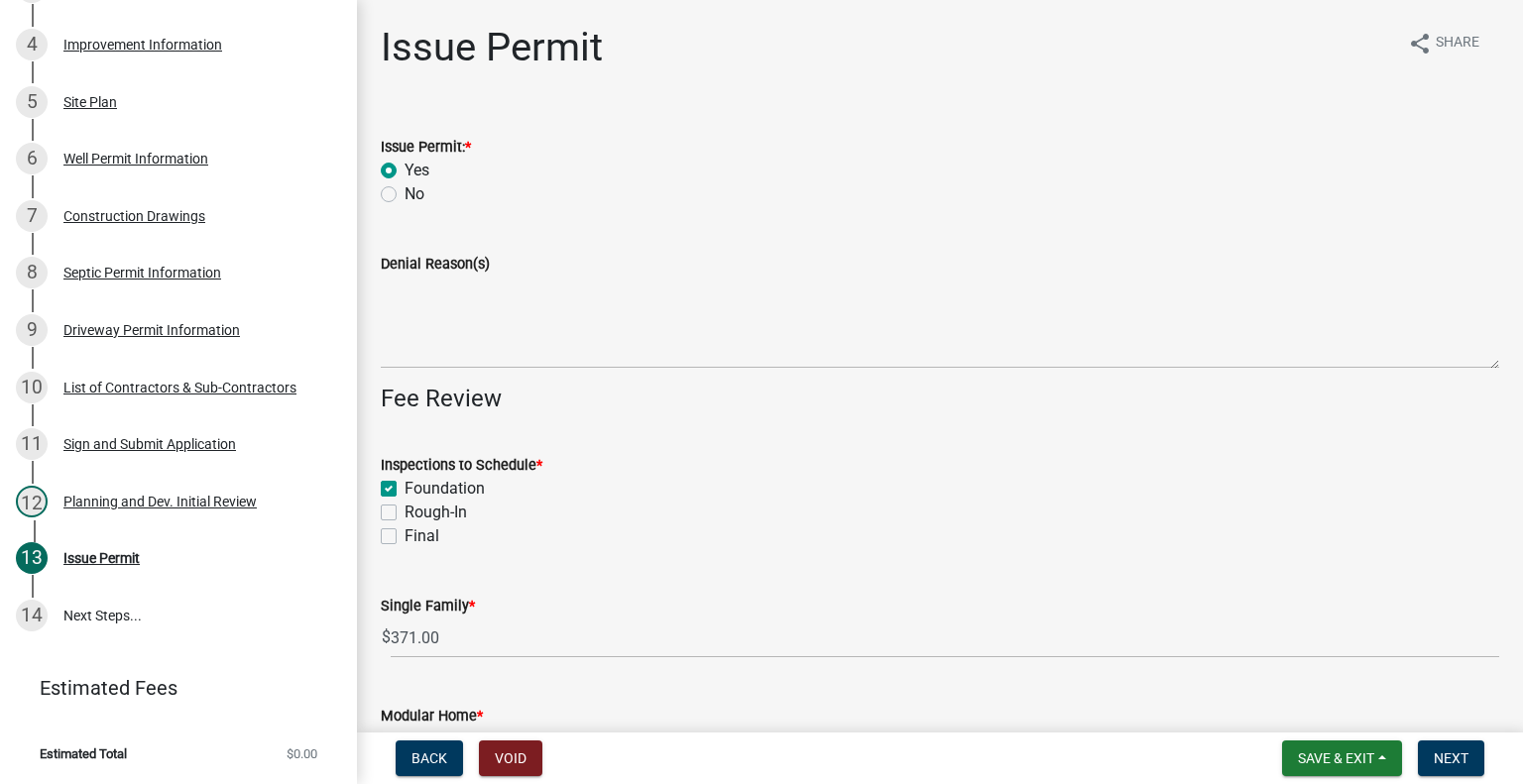 checkbox on "true" 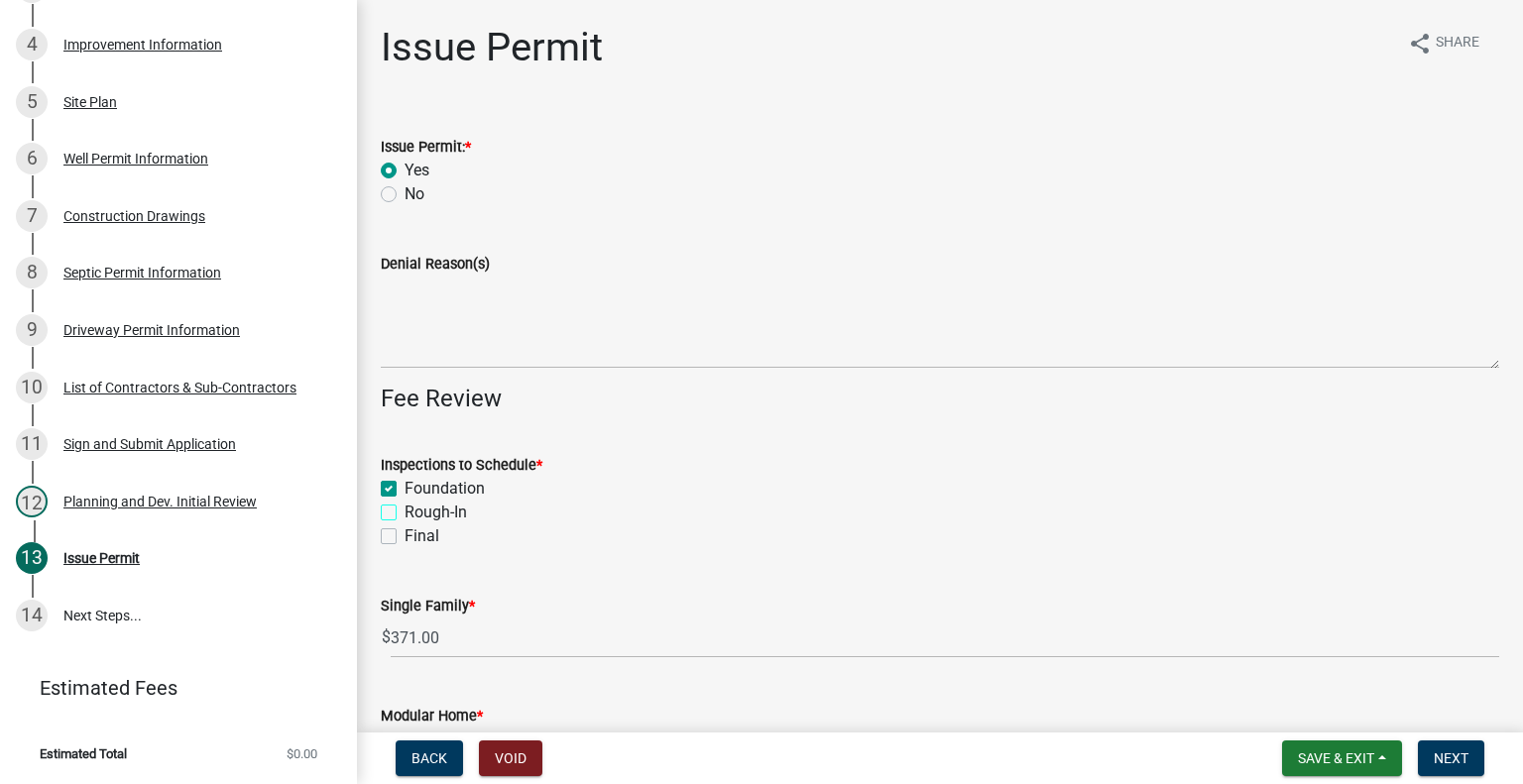 click on "Rough-In" at bounding box center (410, 506) 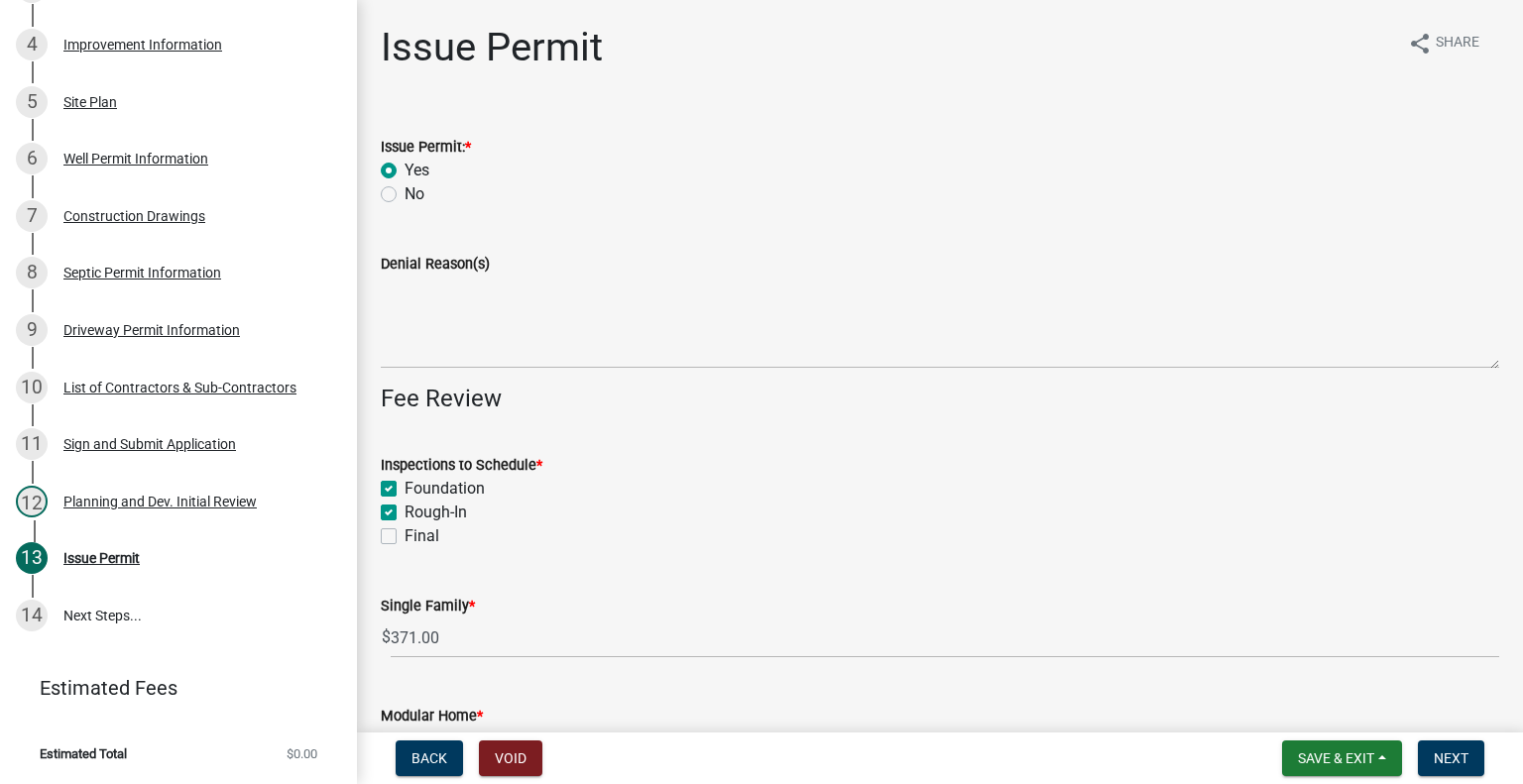 checkbox on "true" 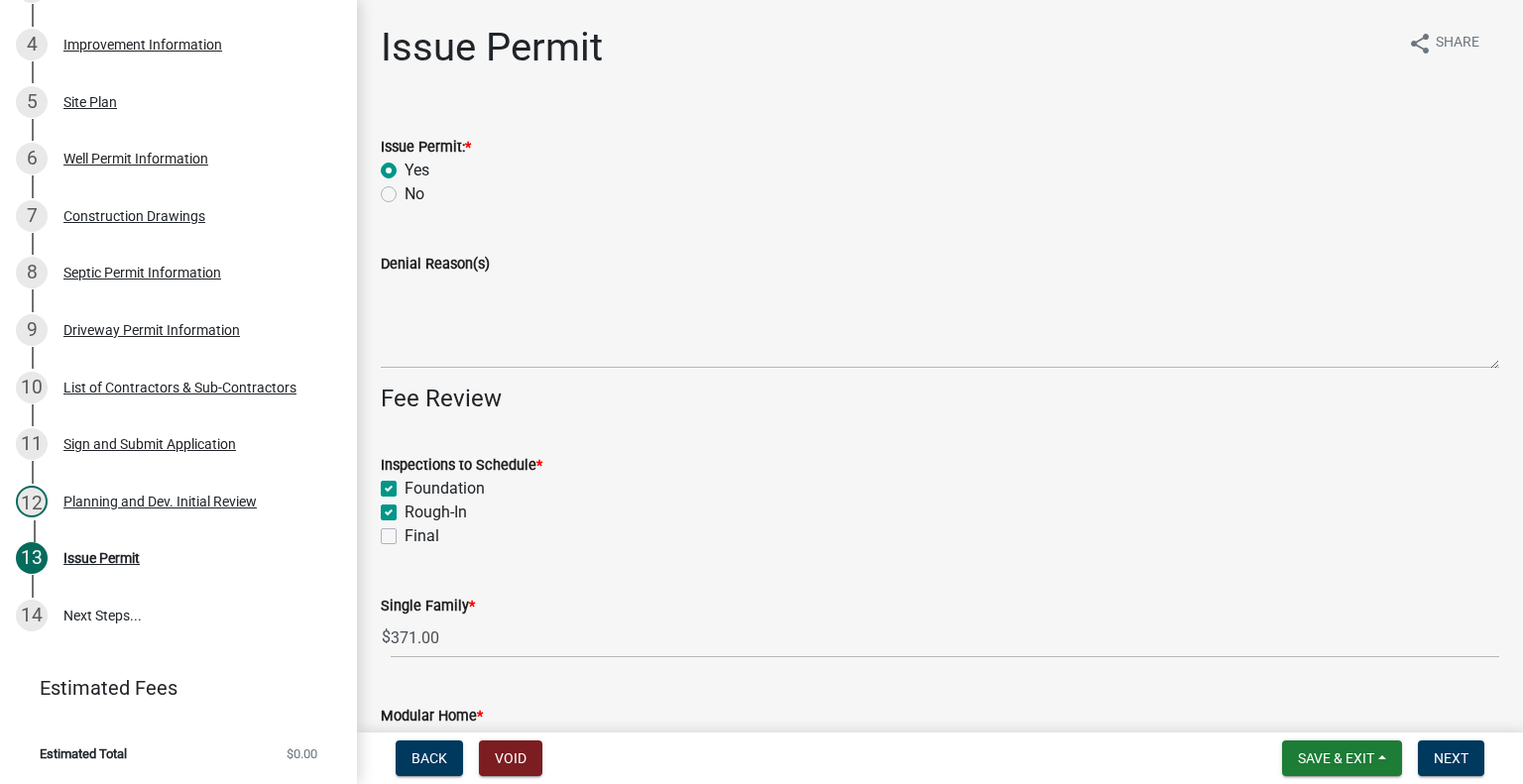 click on "Final" 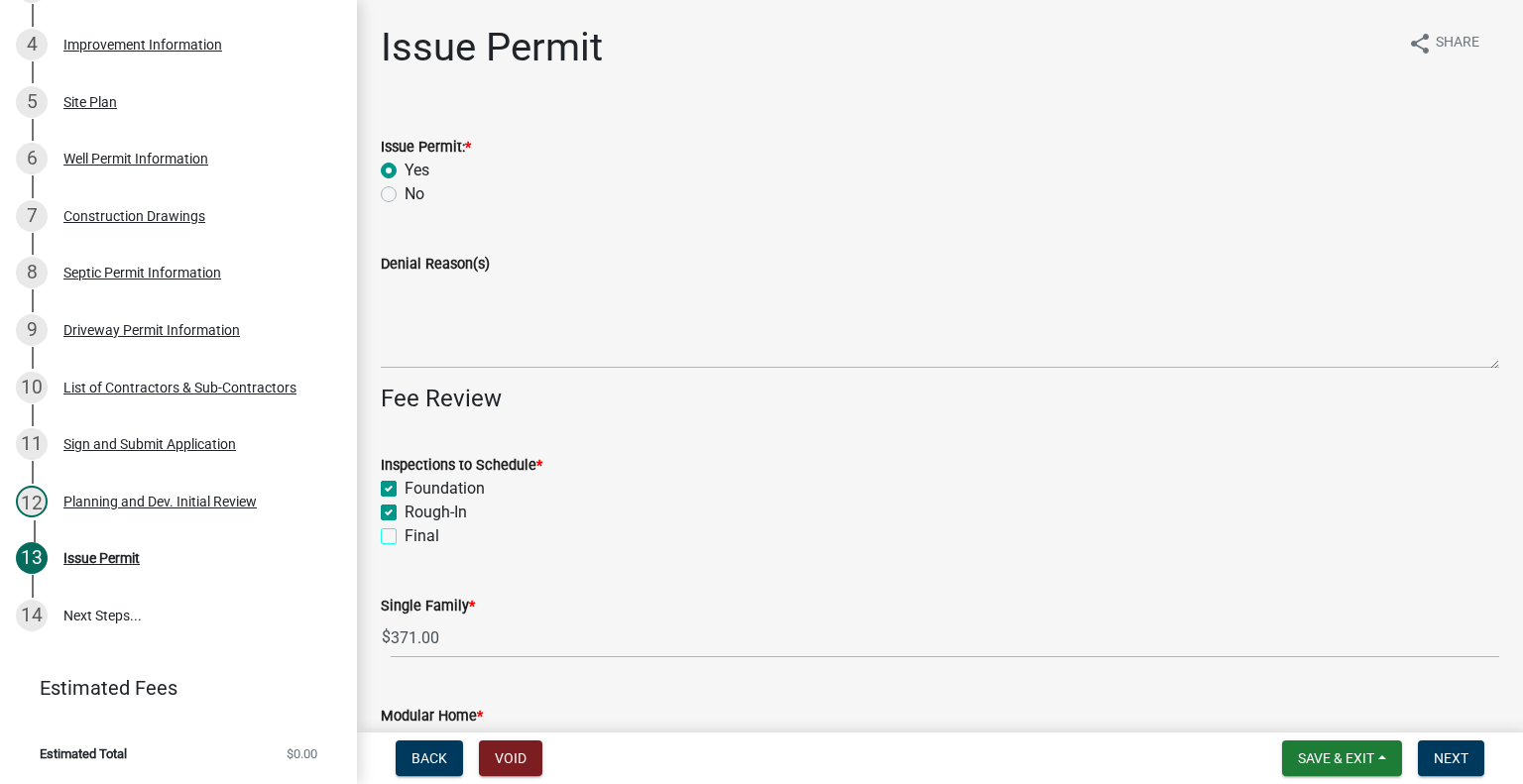 click on "Final" at bounding box center (410, 530) 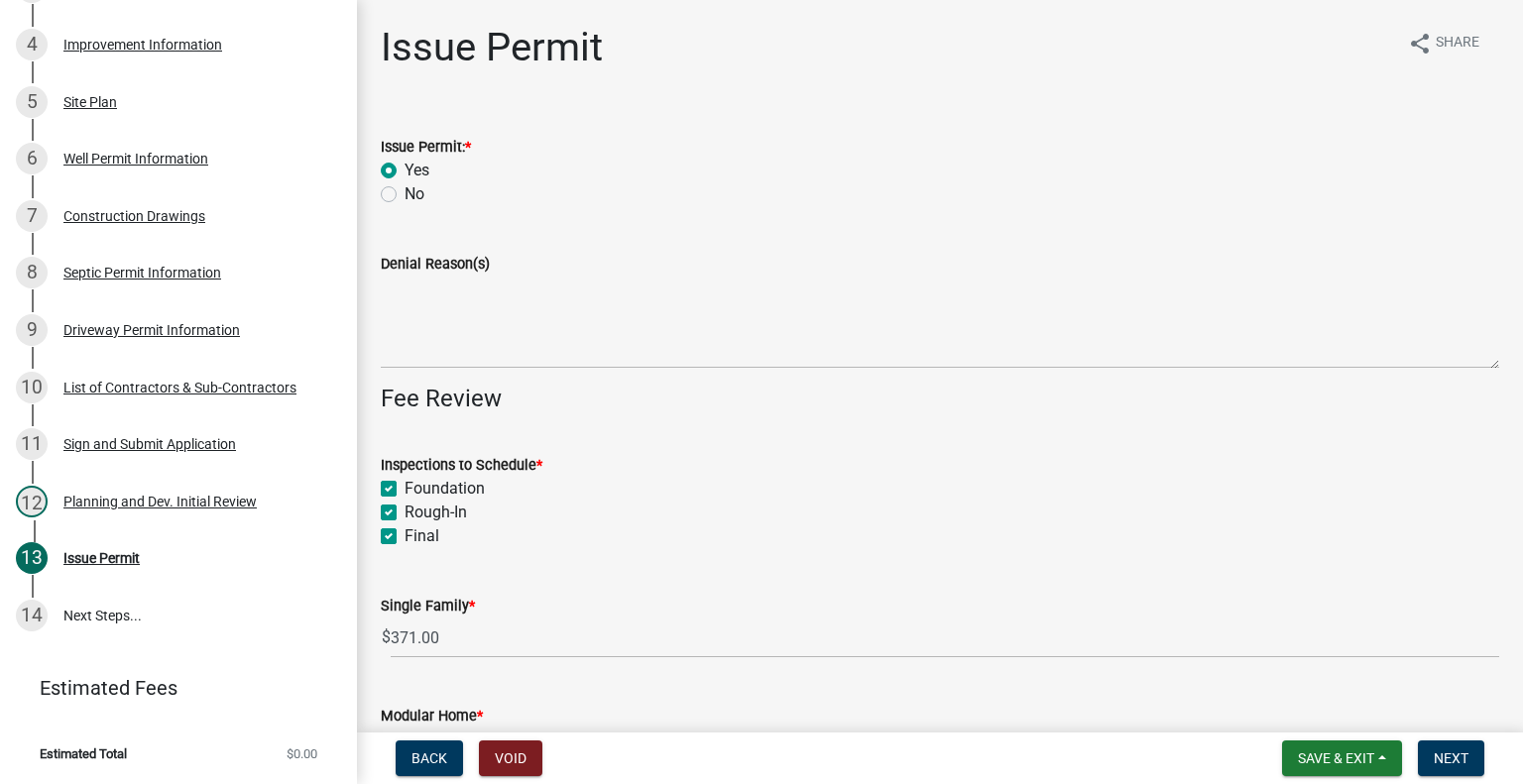 checkbox on "true" 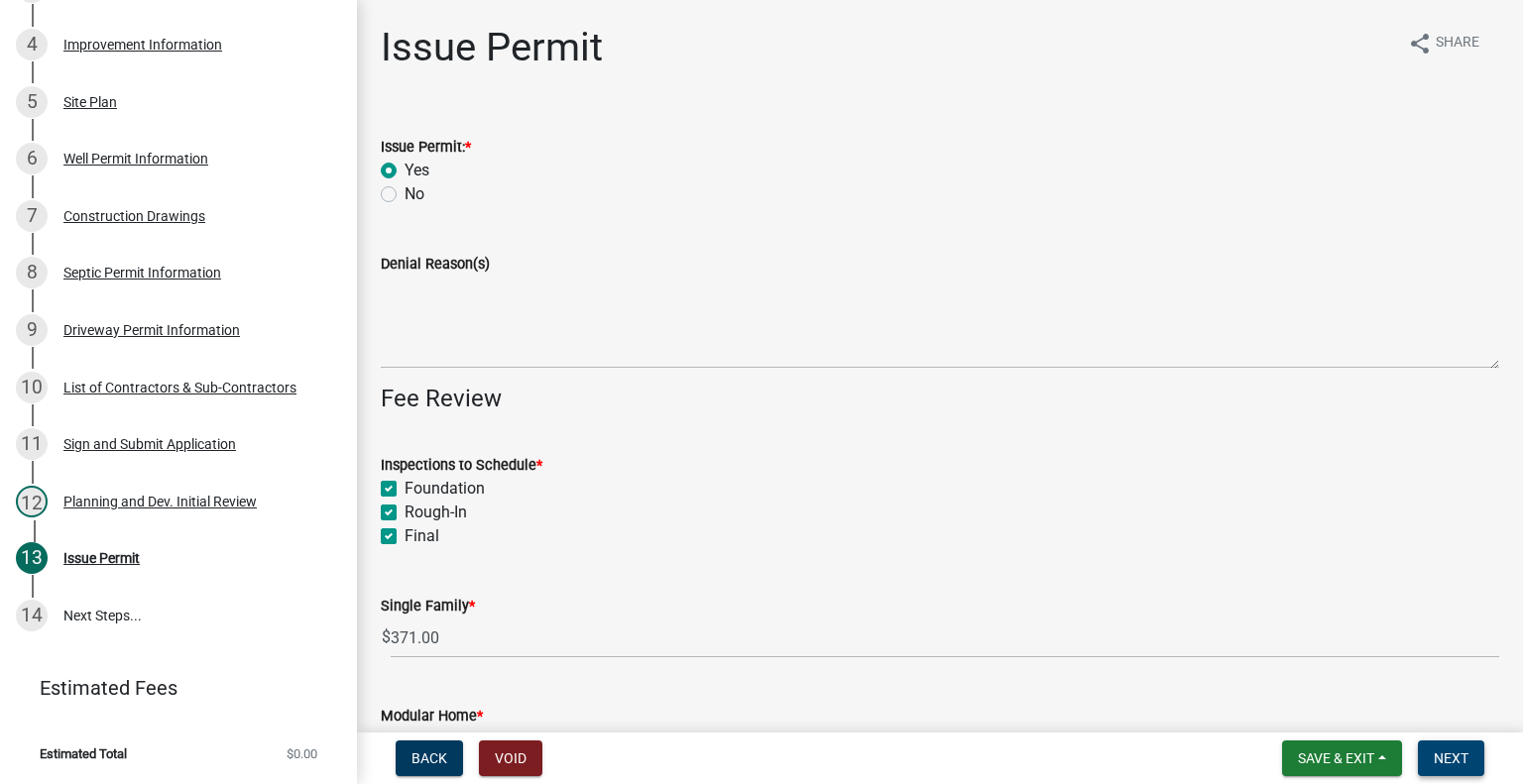 click on "Next" at bounding box center (1451, 758) 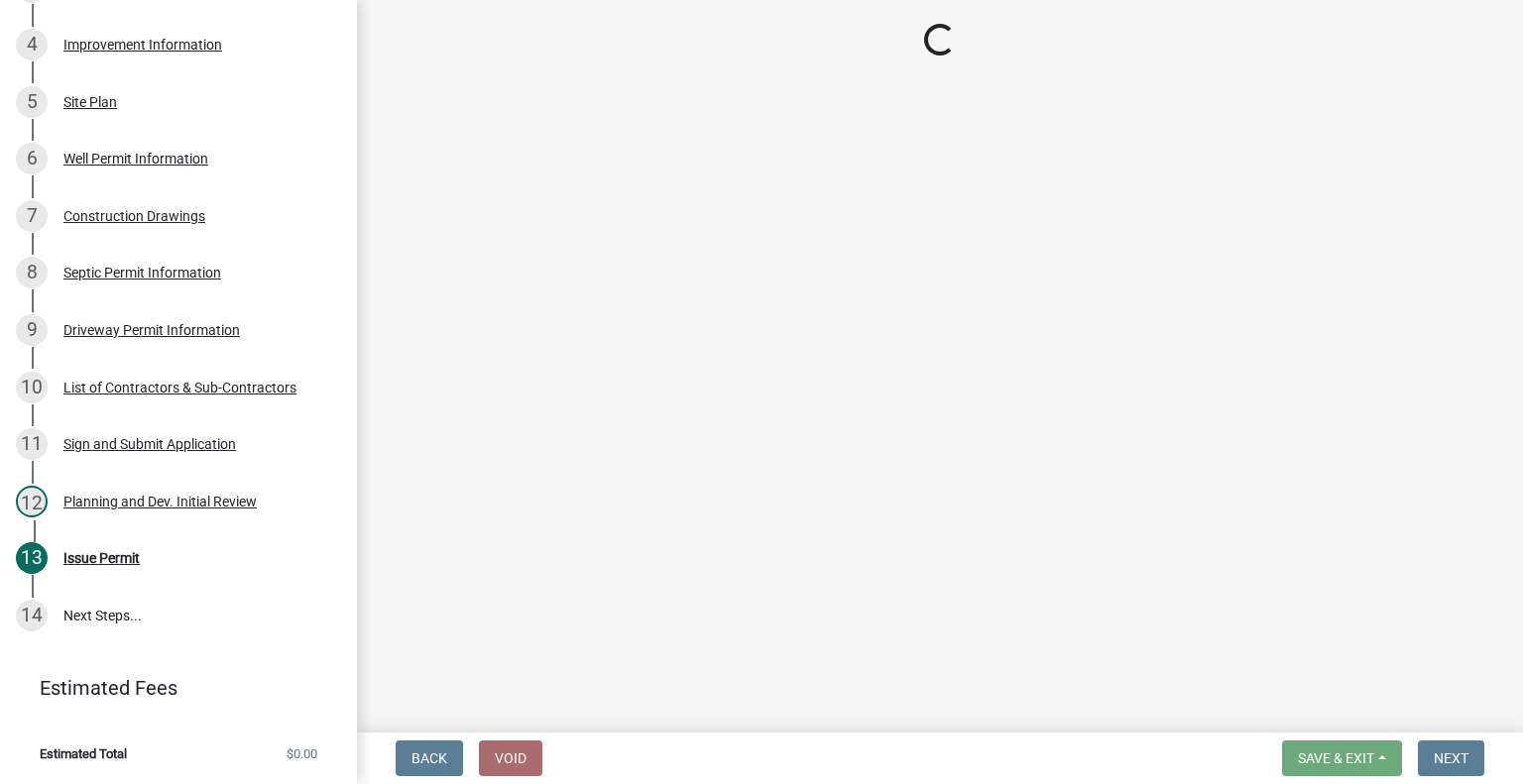 scroll, scrollTop: 880, scrollLeft: 0, axis: vertical 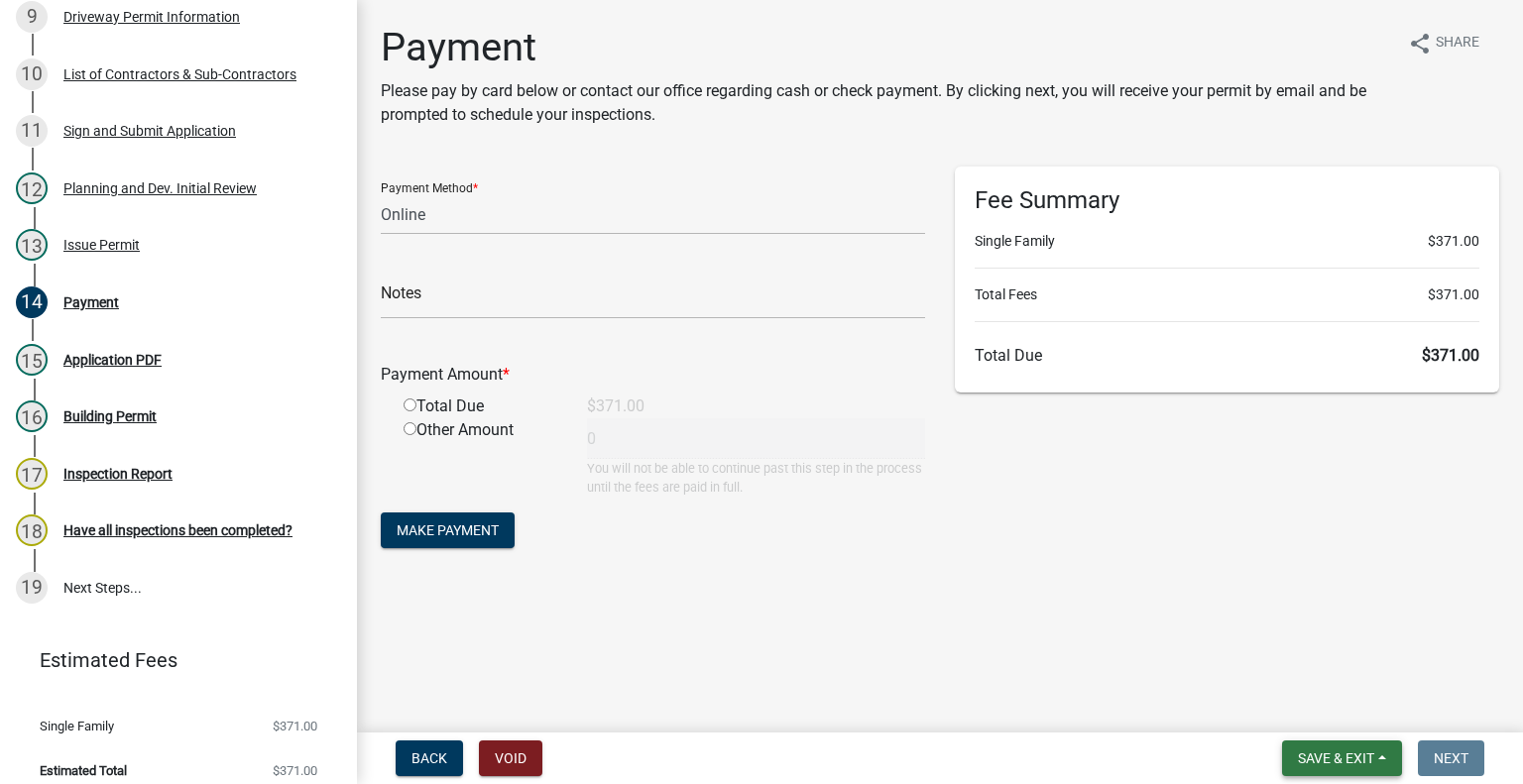 click on "Save & Exit" at bounding box center (1336, 758) 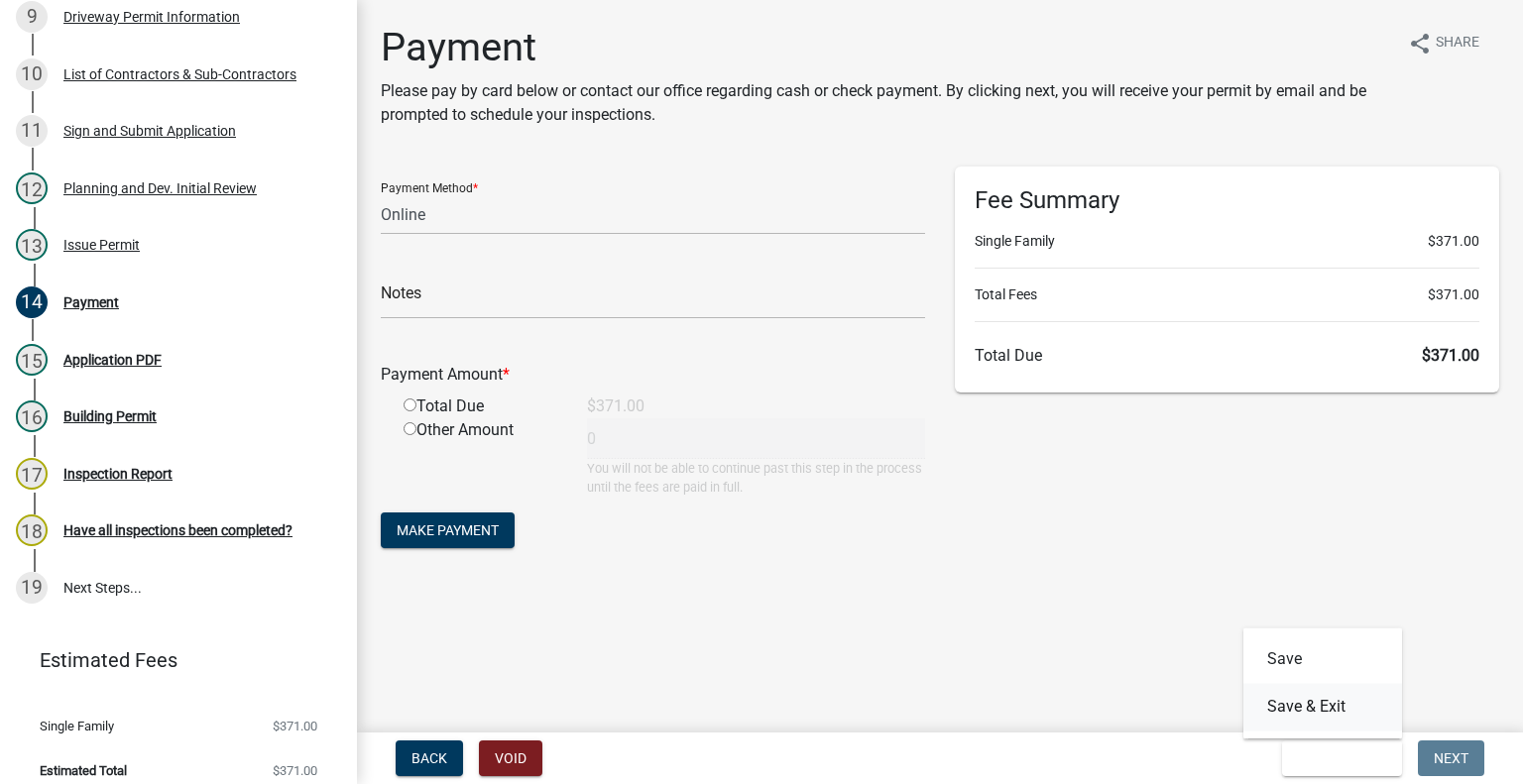 click on "Save & Exit" at bounding box center (1323, 707) 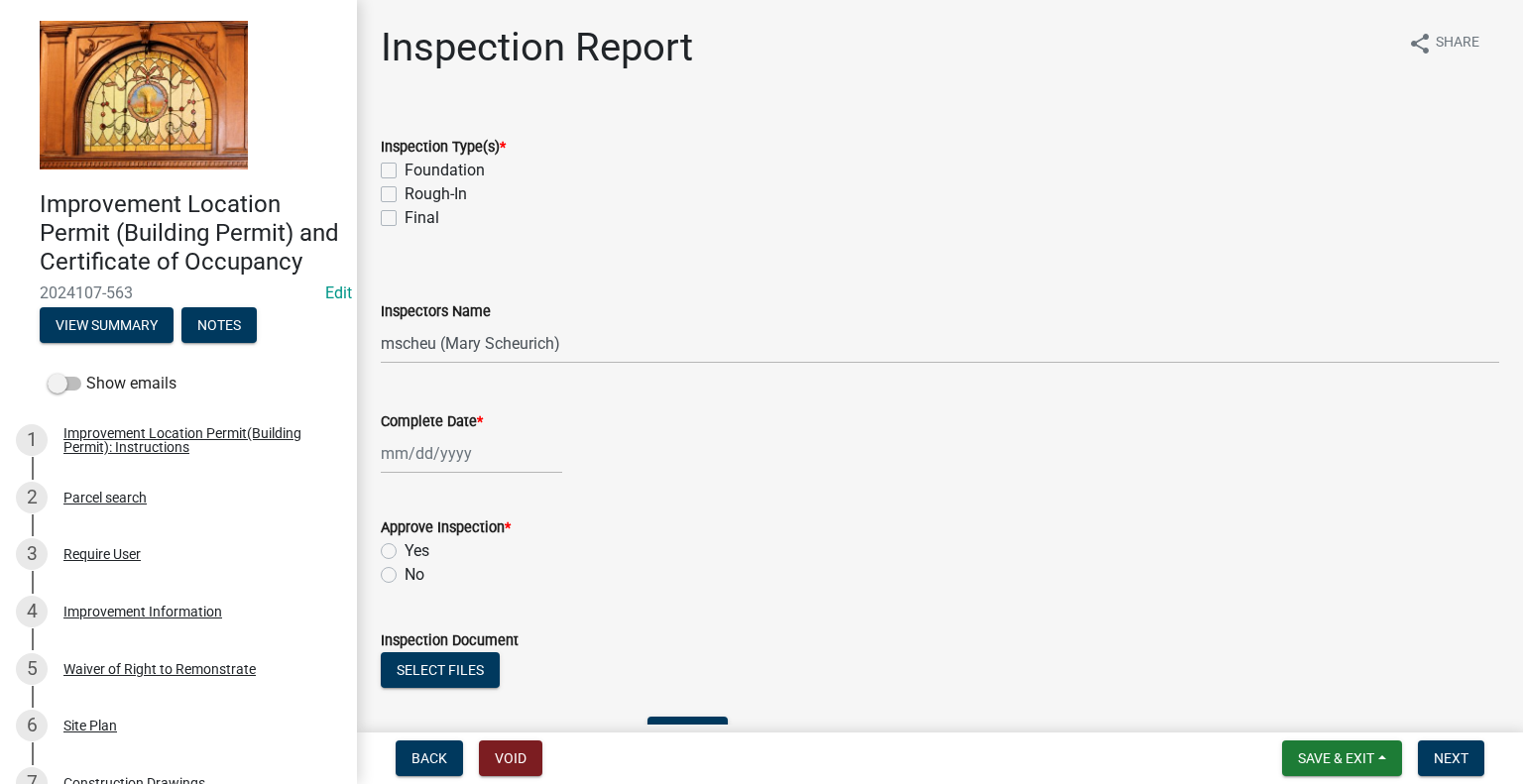 select on "62bb873c-c571-4454-ac8a-8c216551e2a3" 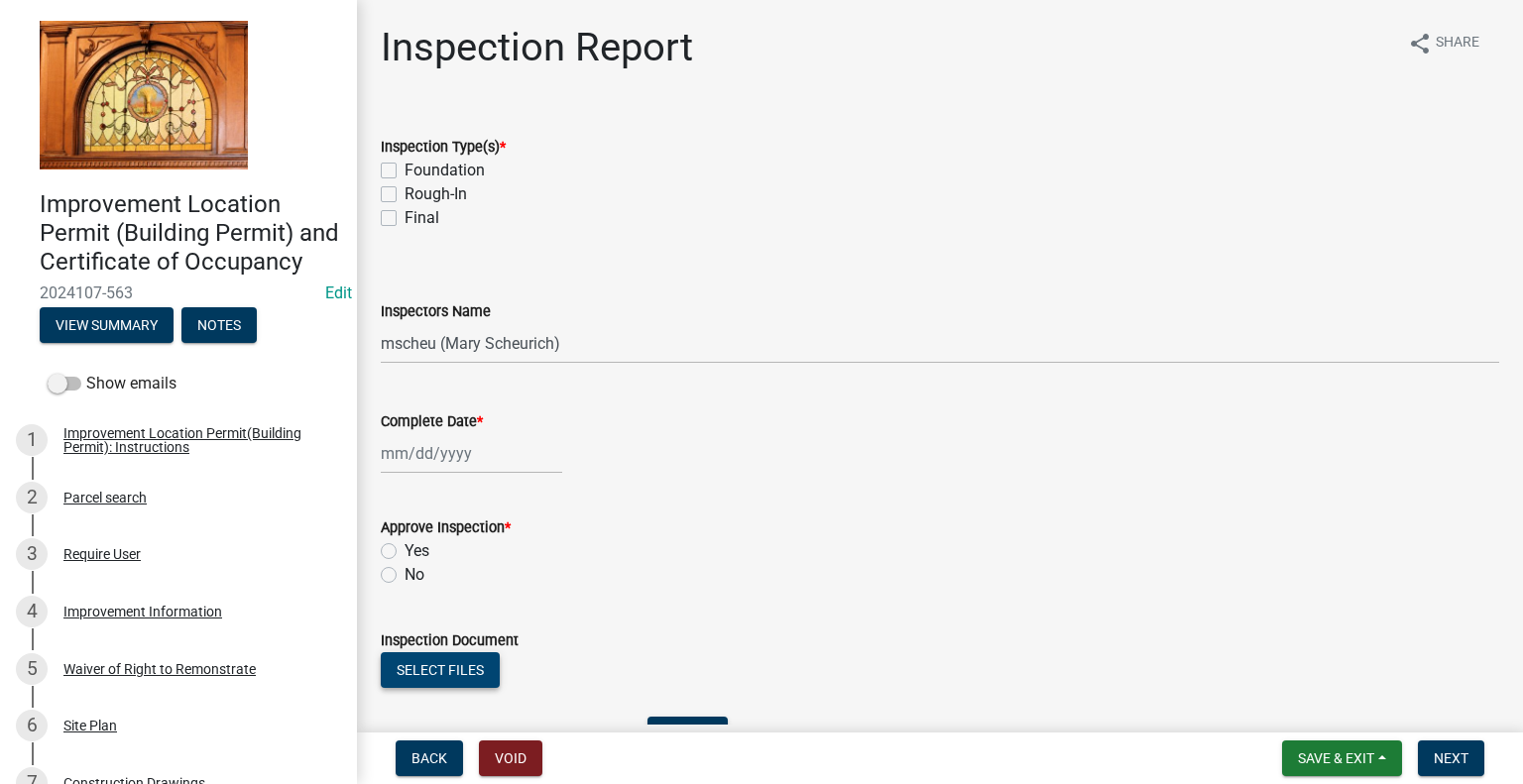 scroll, scrollTop: 0, scrollLeft: 0, axis: both 